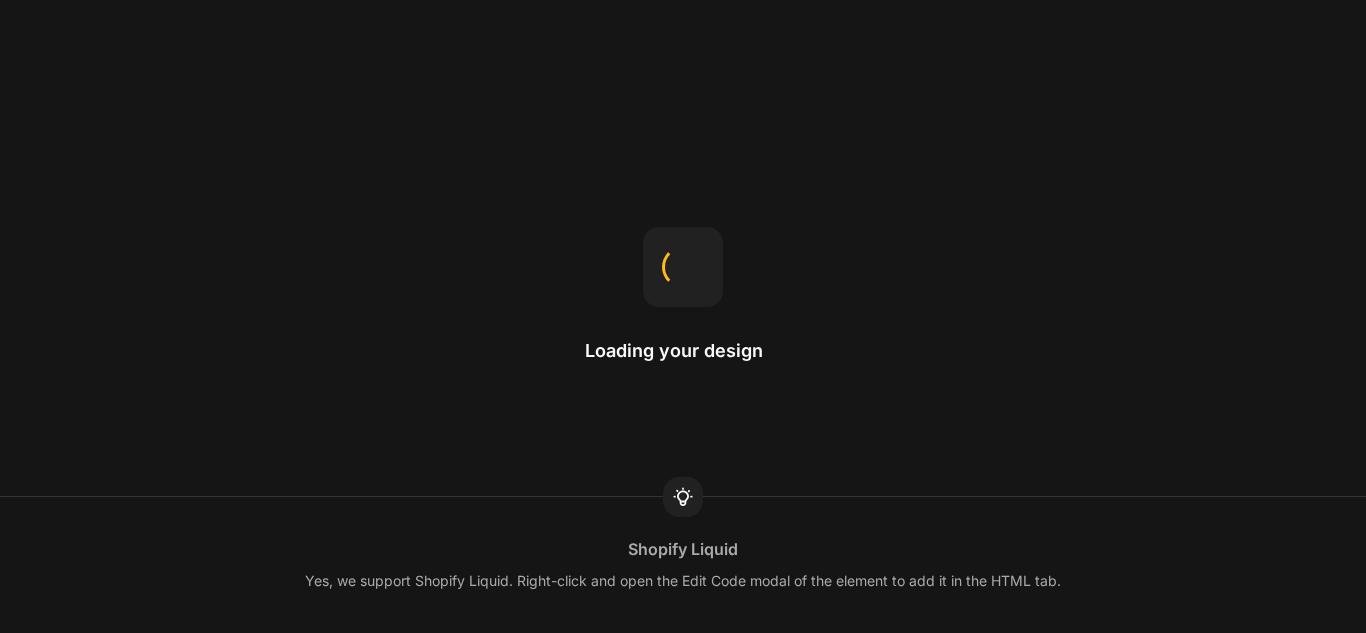 scroll, scrollTop: 0, scrollLeft: 0, axis: both 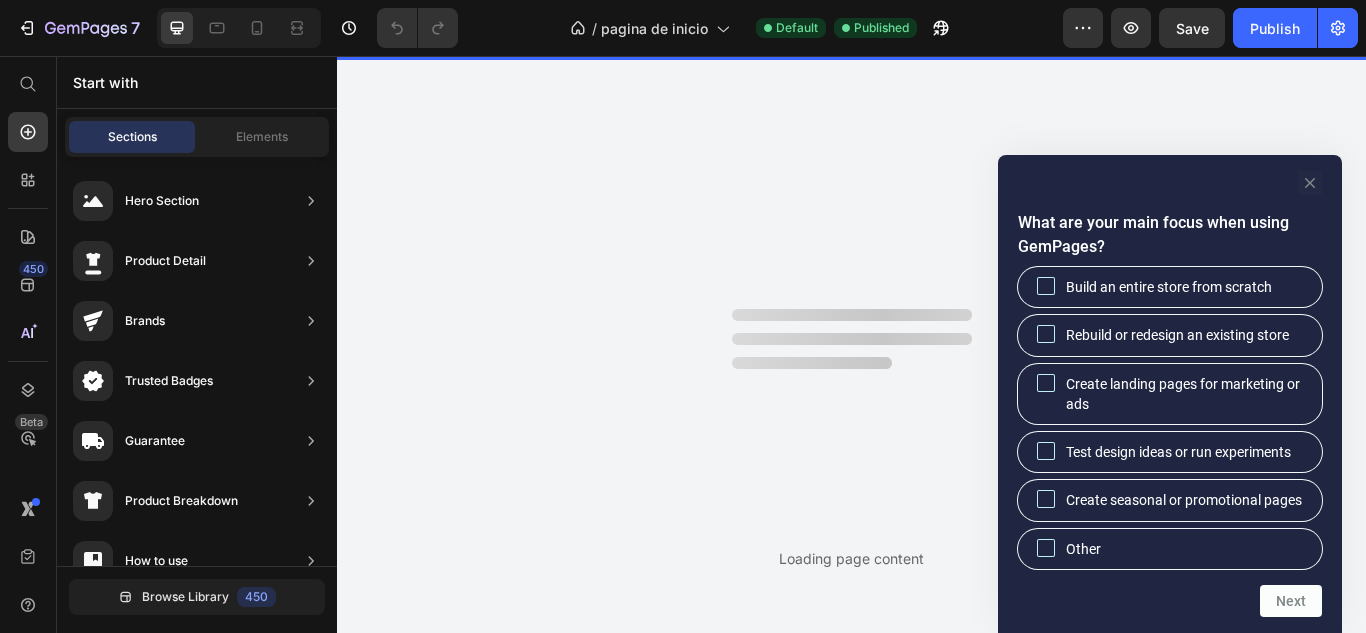 click 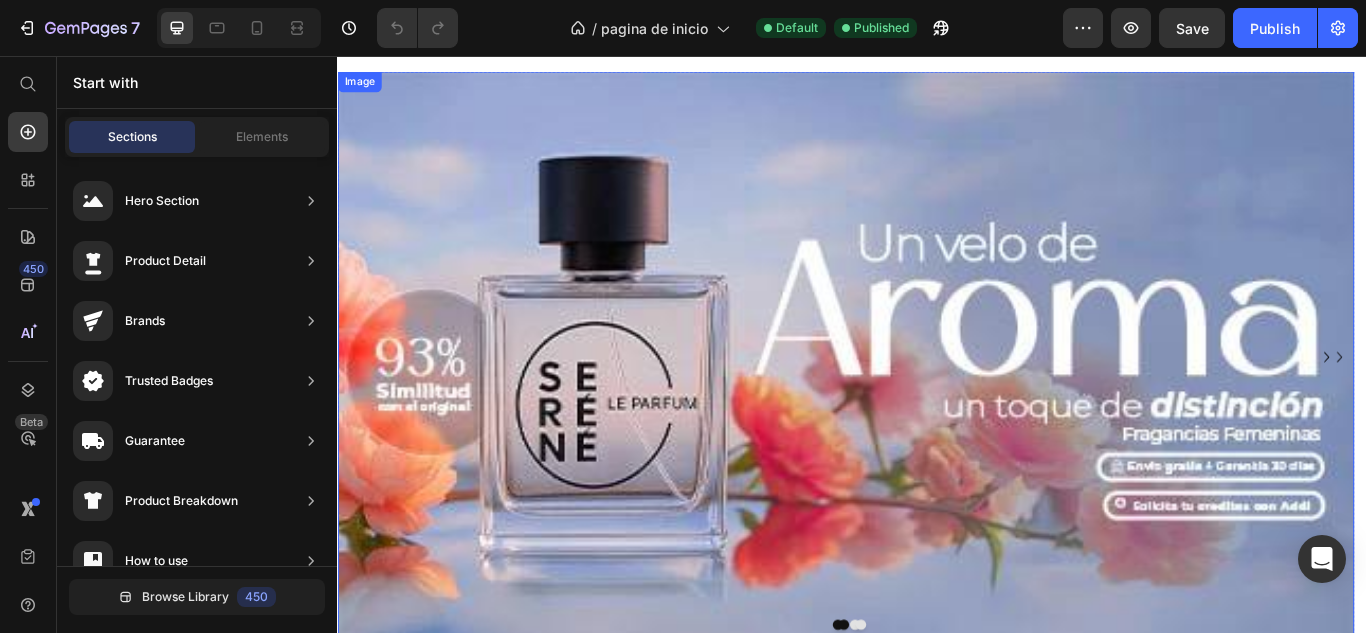 scroll, scrollTop: 100, scrollLeft: 0, axis: vertical 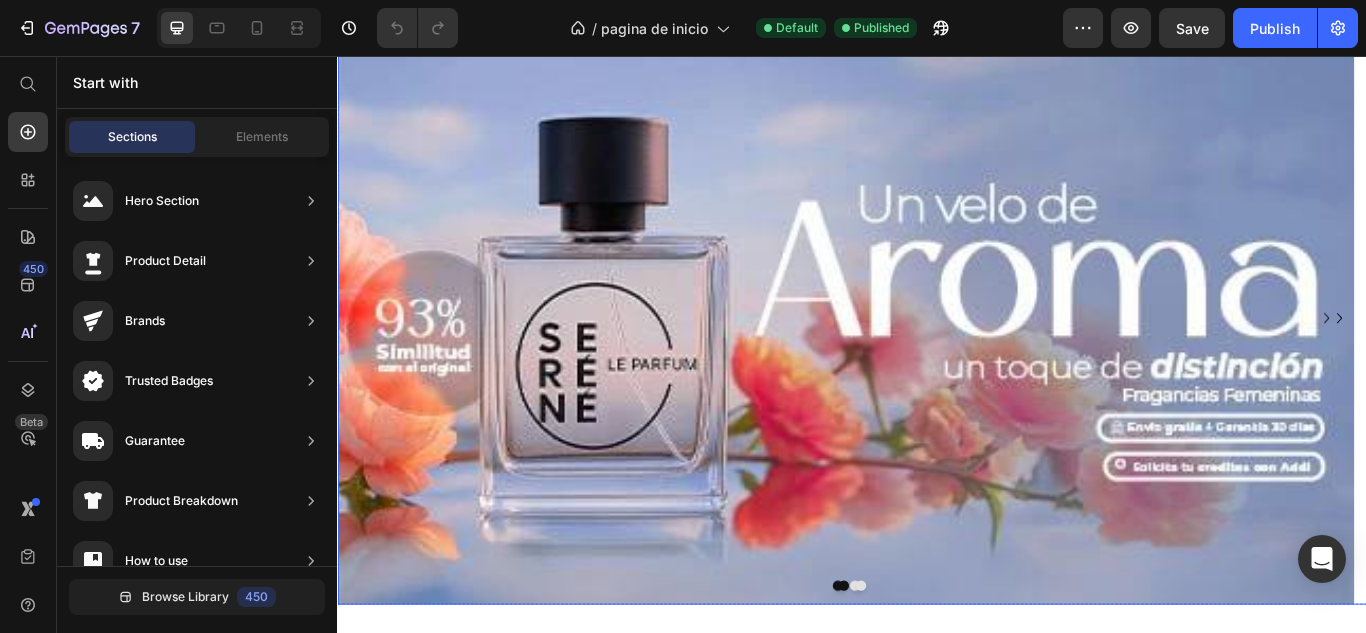click at bounding box center [1505, 362] 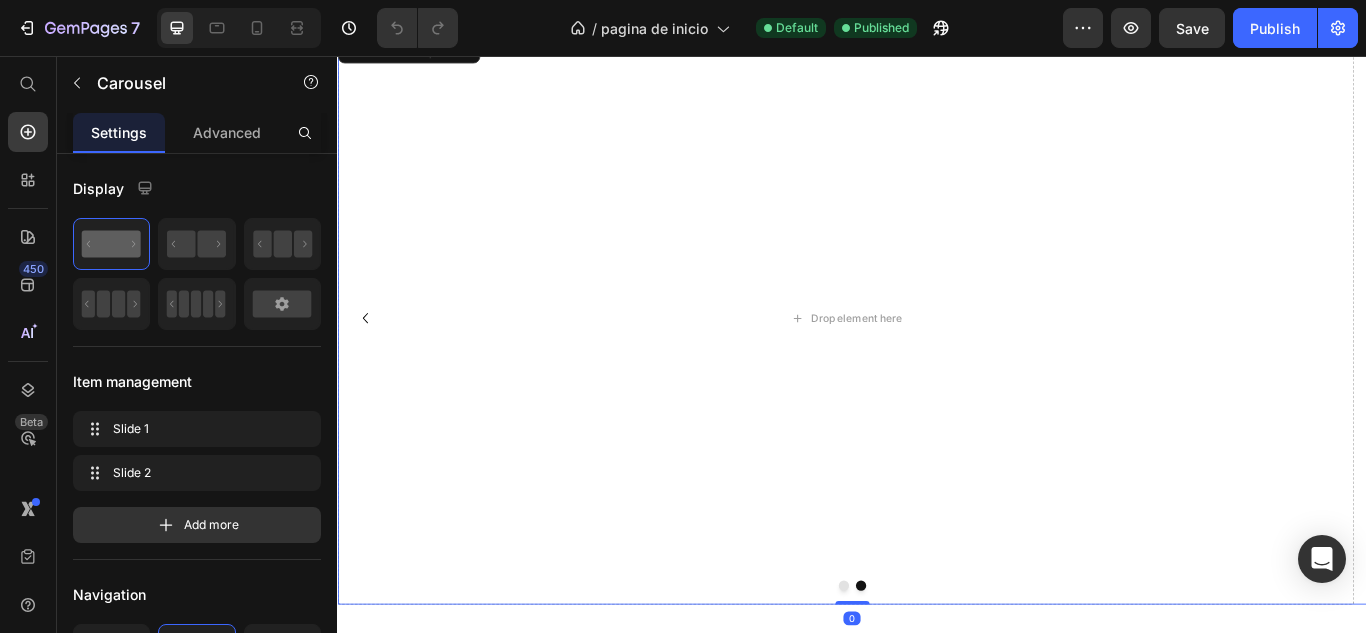 click 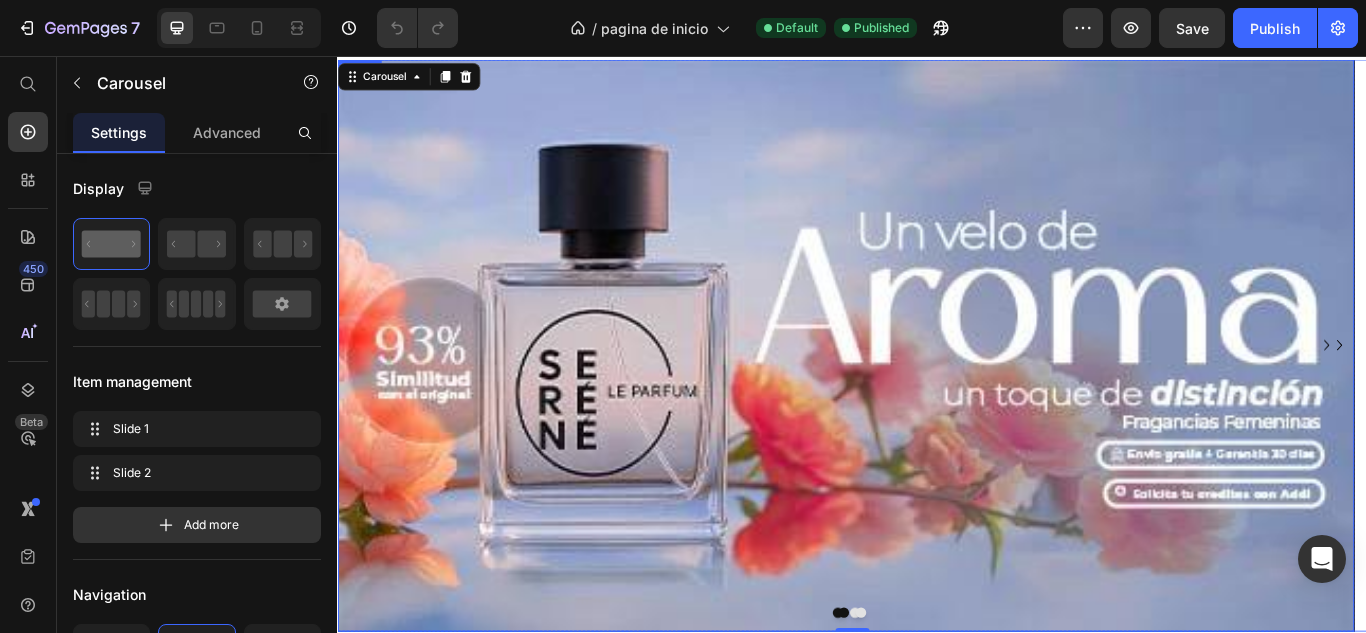 scroll, scrollTop: 100, scrollLeft: 0, axis: vertical 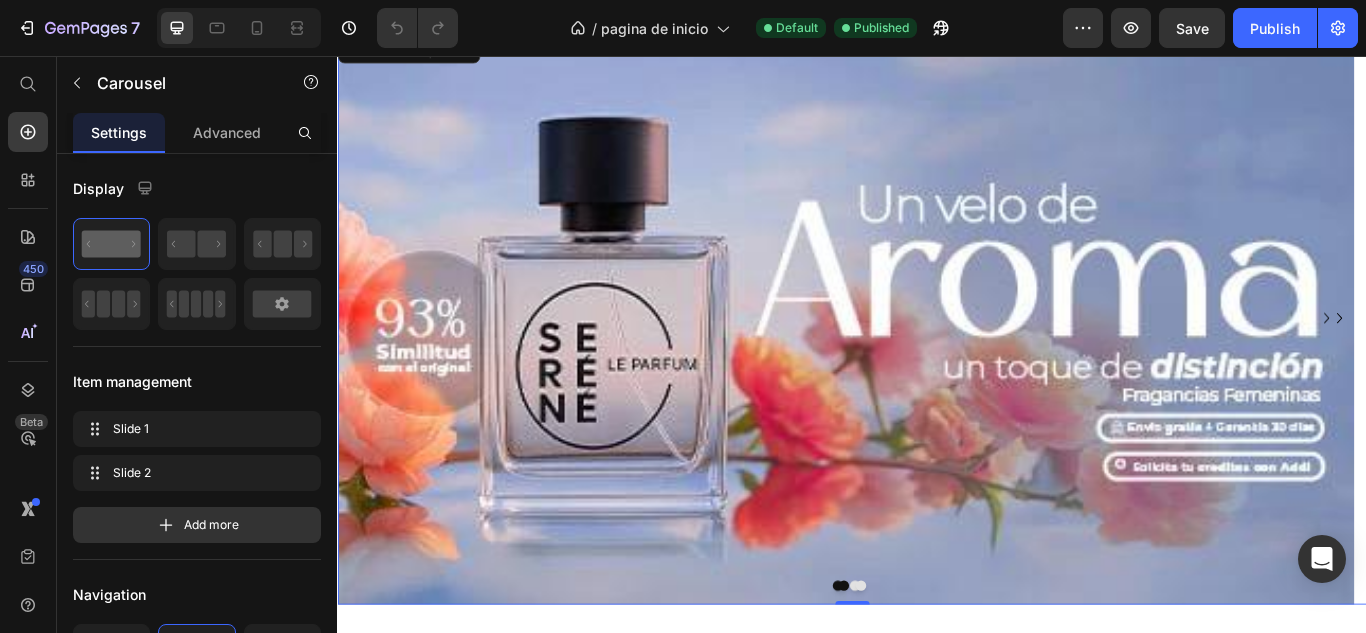 click 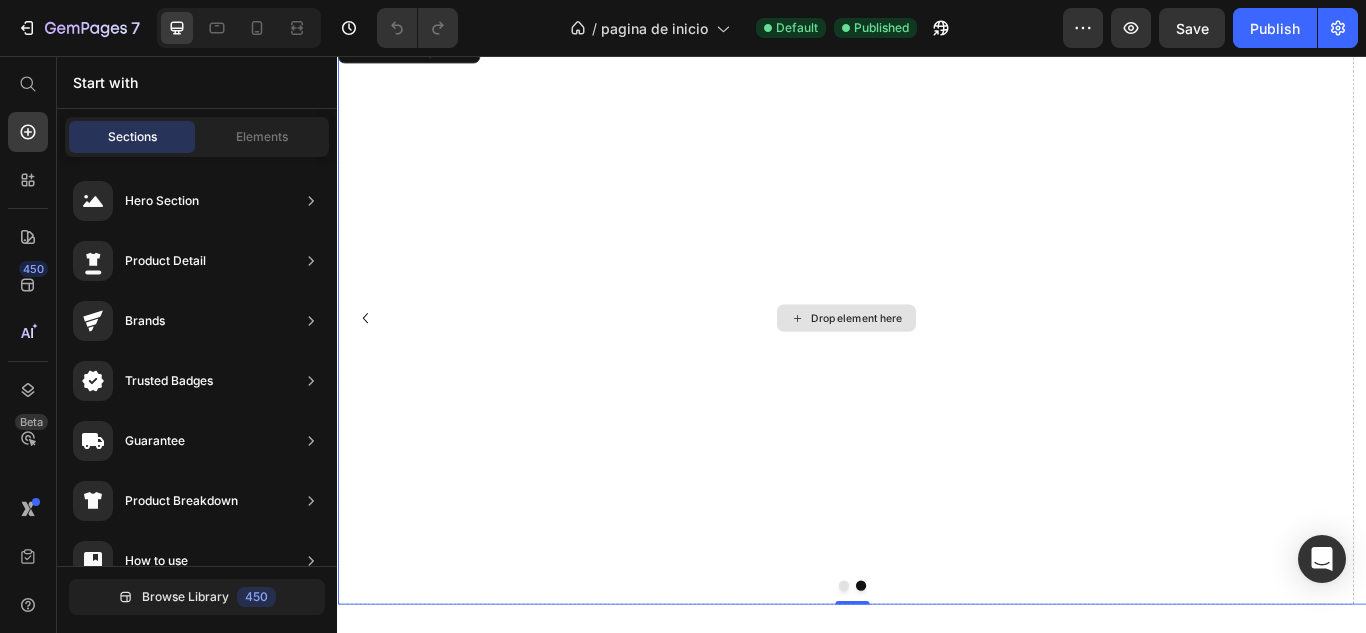 click on "Drop element here" at bounding box center (942, 362) 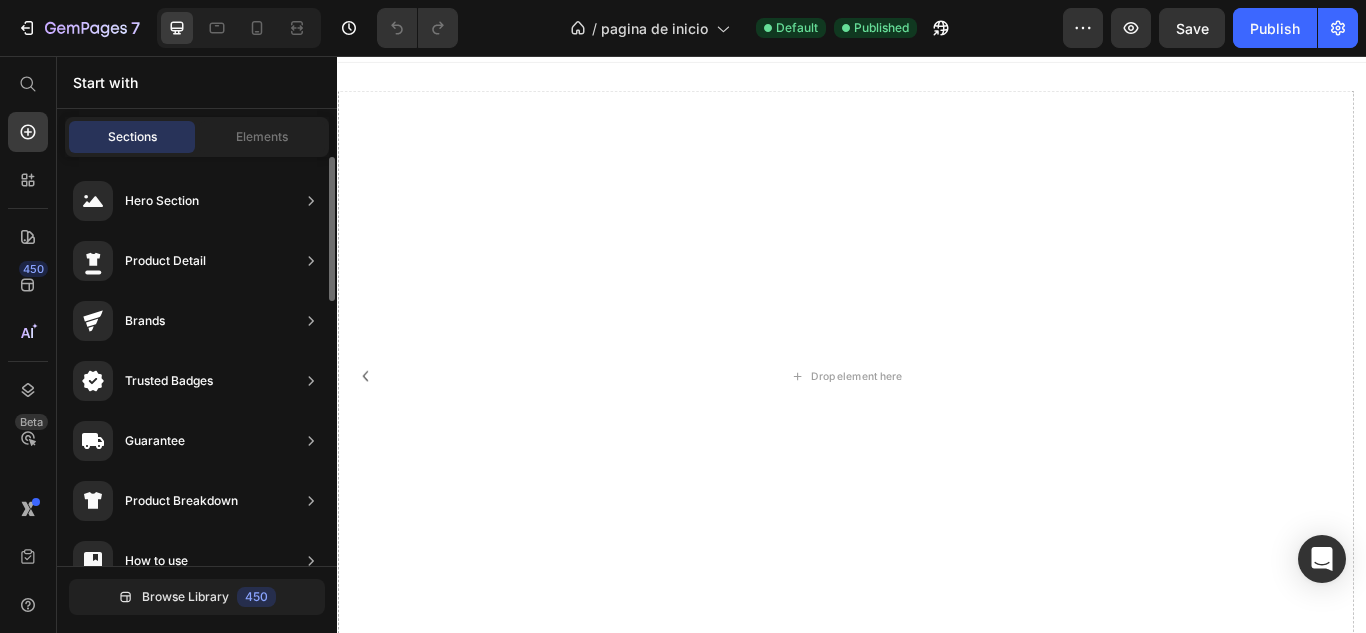 scroll, scrollTop: 0, scrollLeft: 0, axis: both 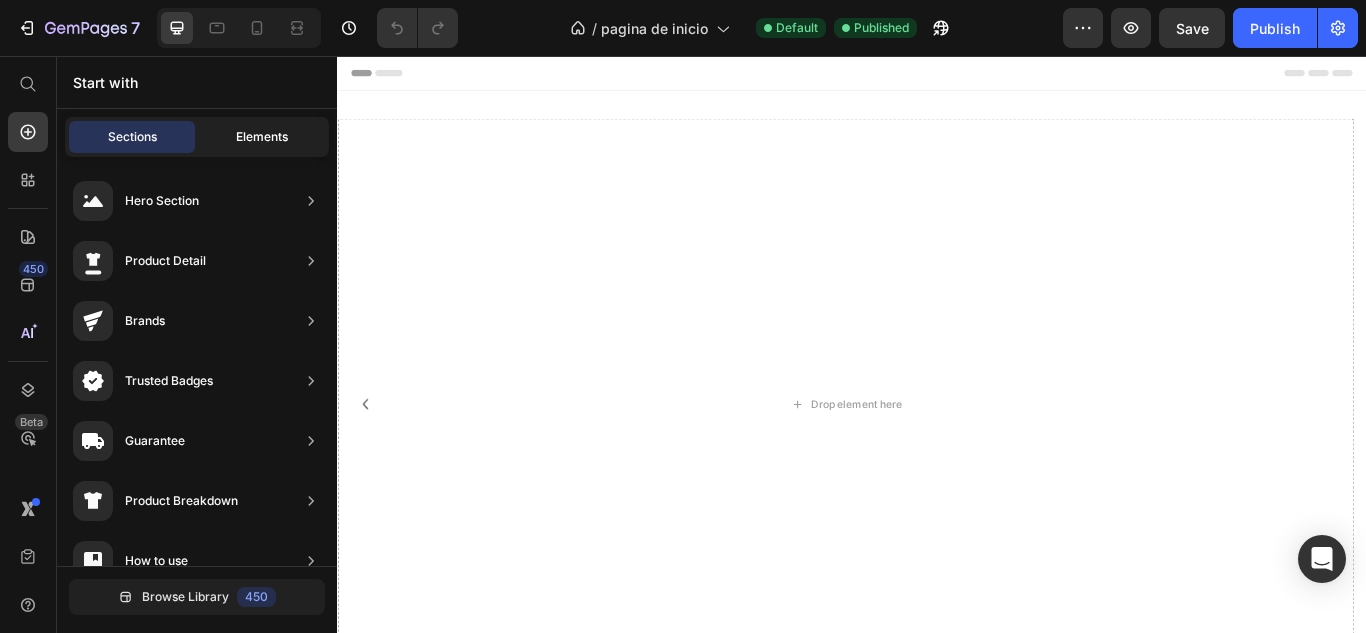 click on "Elements" at bounding box center [262, 137] 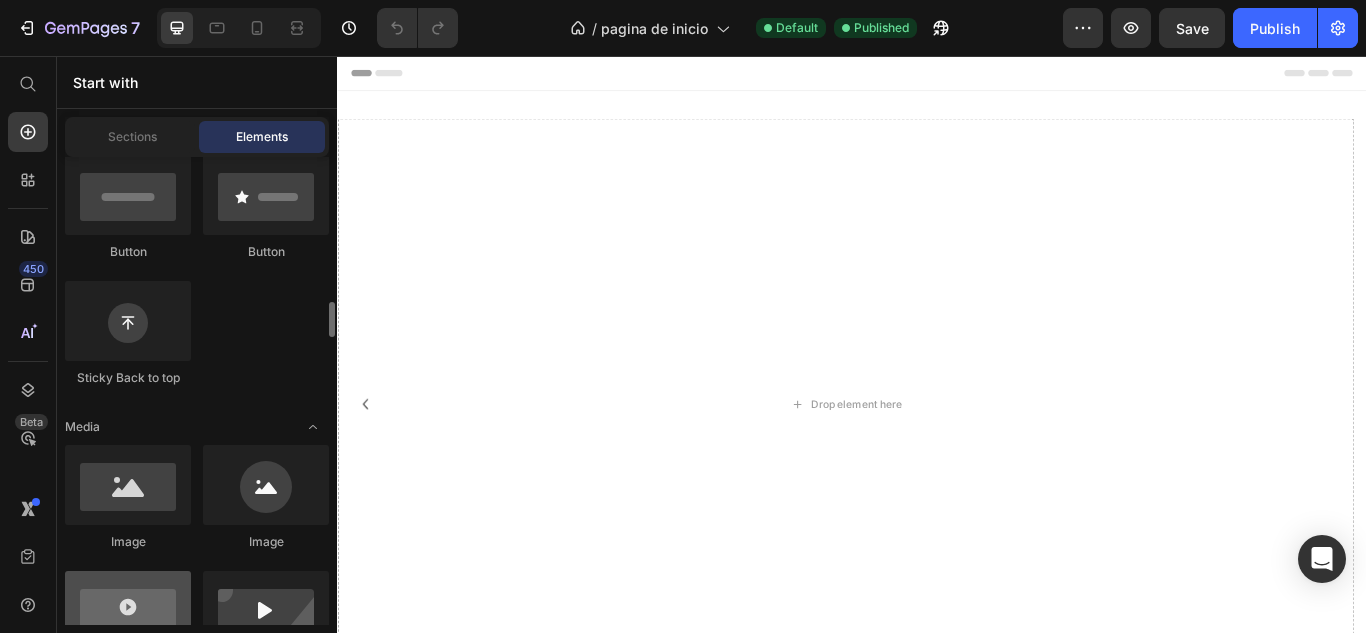 scroll, scrollTop: 600, scrollLeft: 0, axis: vertical 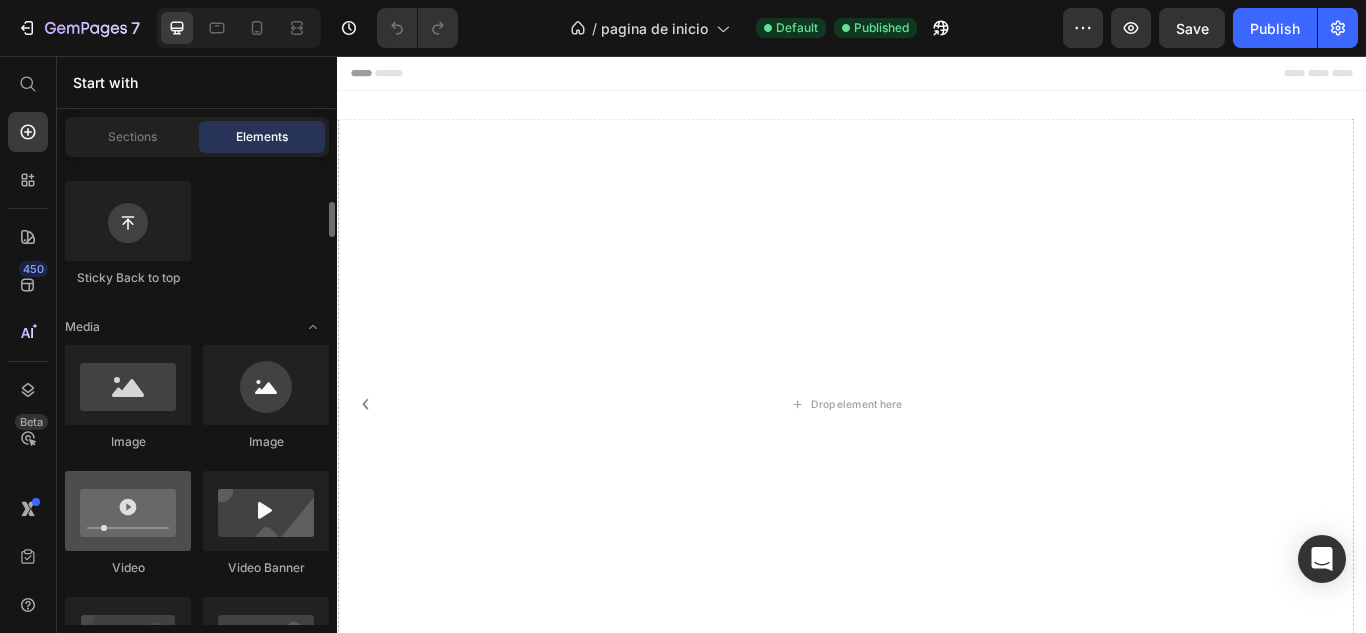 click at bounding box center [128, 511] 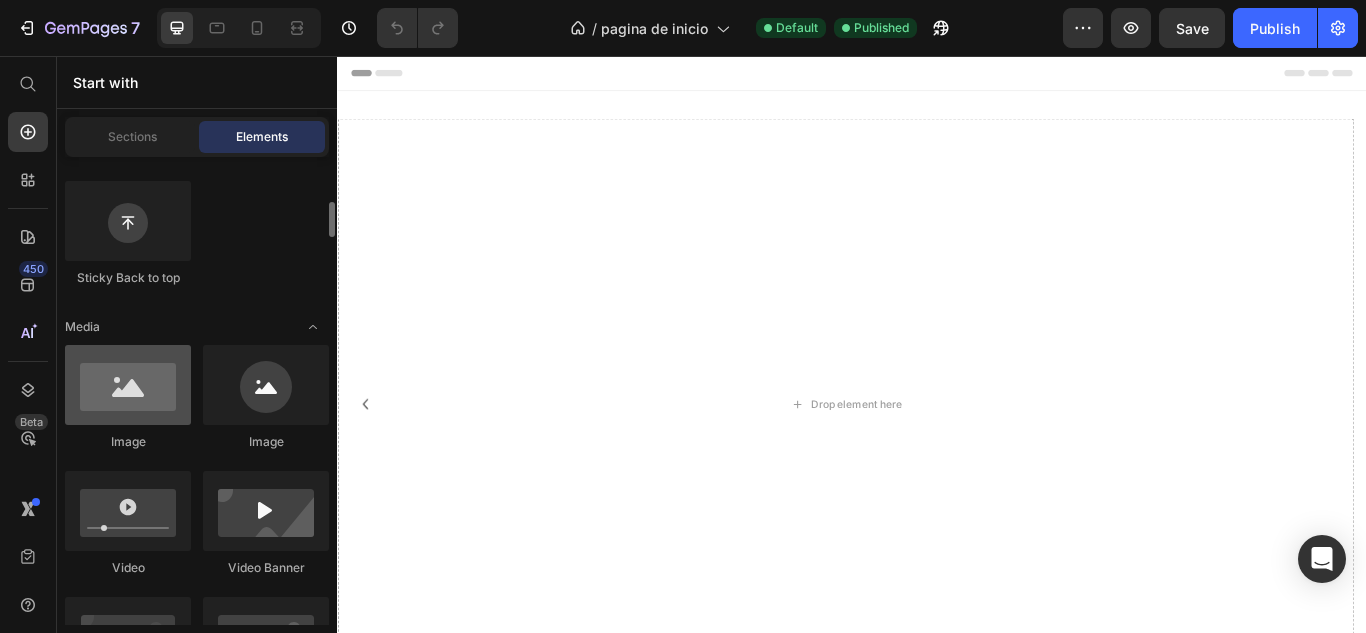 click at bounding box center (128, 385) 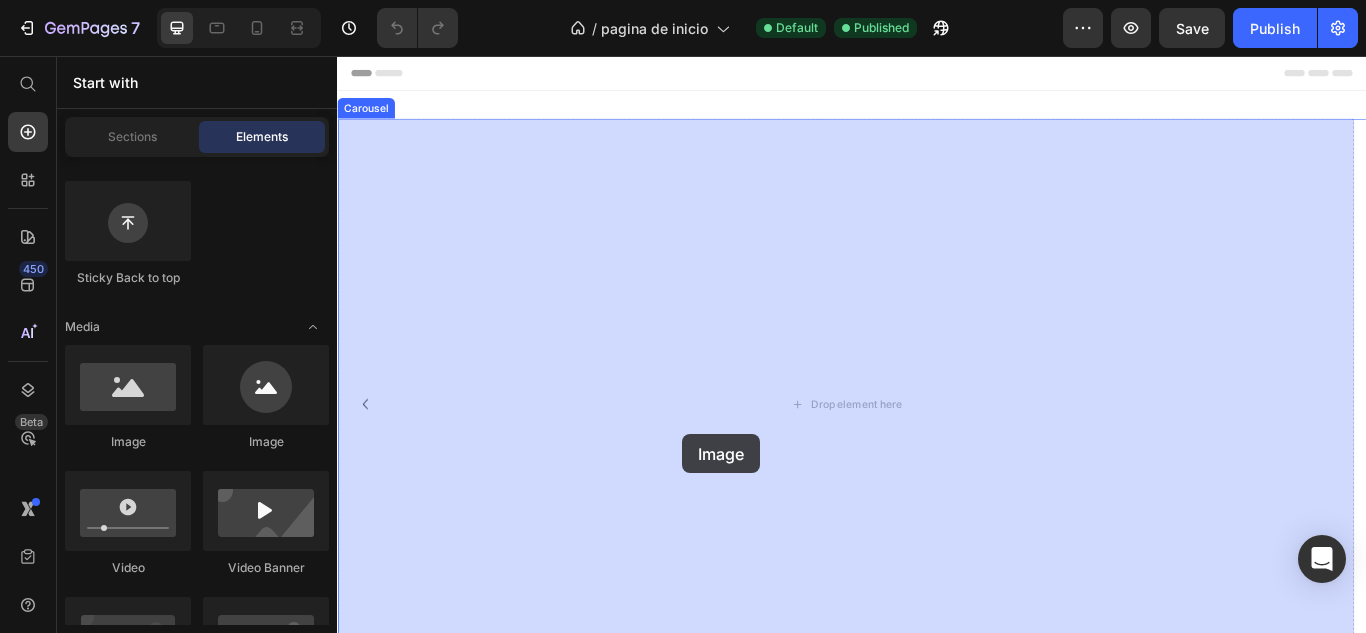 drag, startPoint x: 674, startPoint y: 446, endPoint x: 880, endPoint y: 473, distance: 207.76189 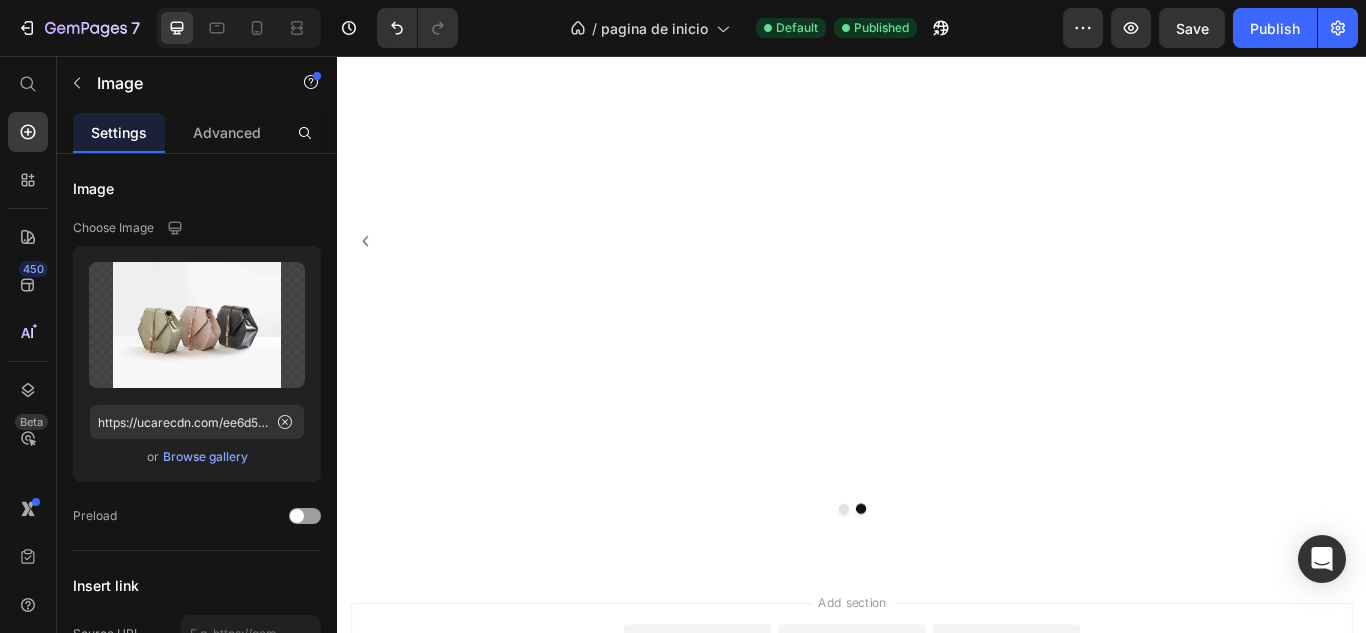 scroll, scrollTop: 300, scrollLeft: 0, axis: vertical 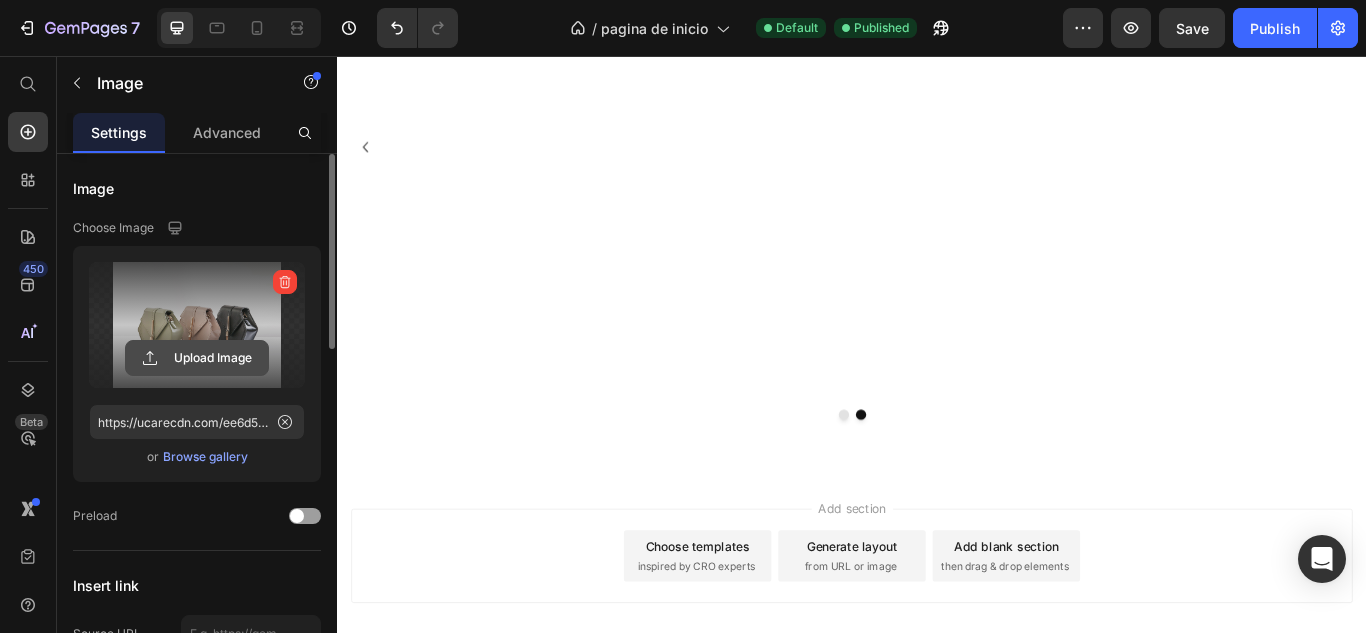 click 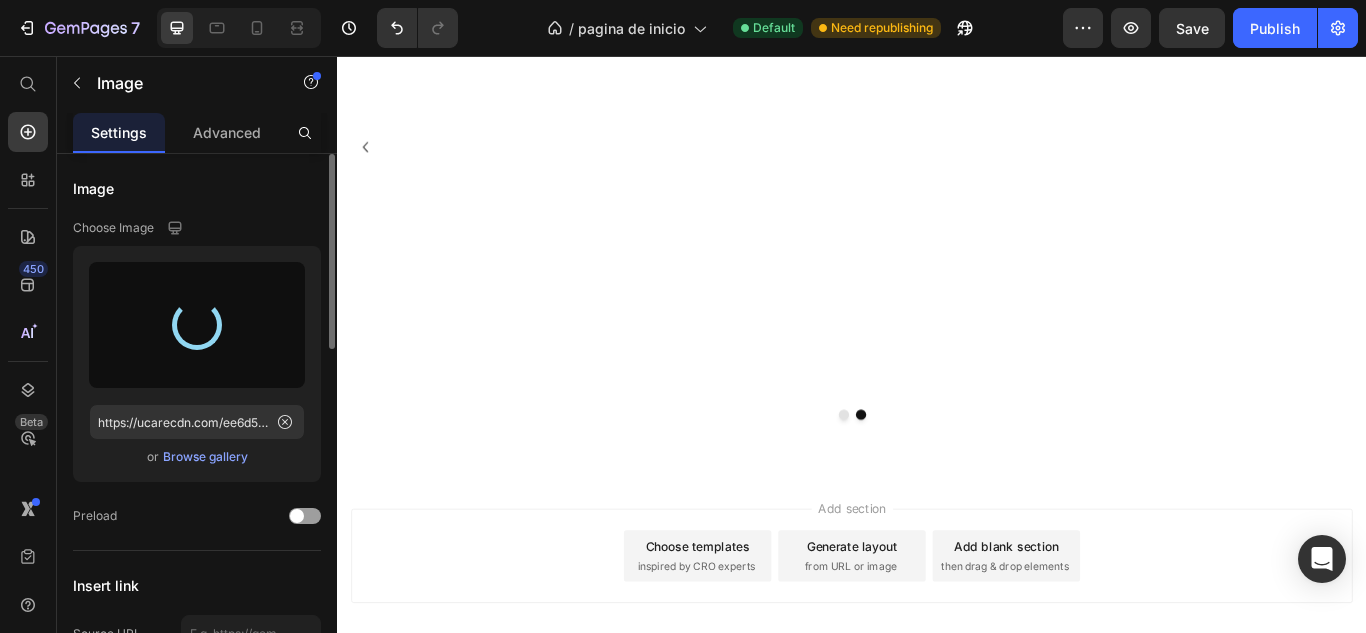 type on "https://cdn.shopify.com/s/files/1/0714/2821/0851/files/gempages_575304997055496778-eb3071d6-89d1-43de-ab48-61c3c8d491b8.jpg" 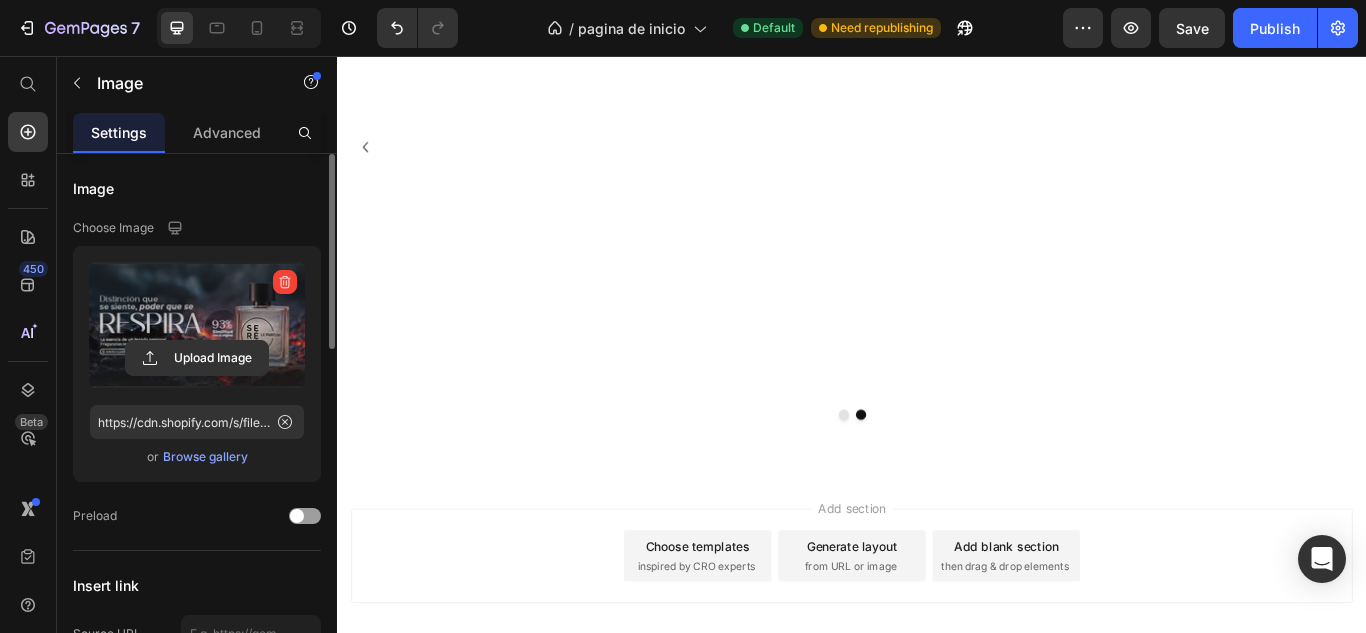 scroll, scrollTop: 189, scrollLeft: 0, axis: vertical 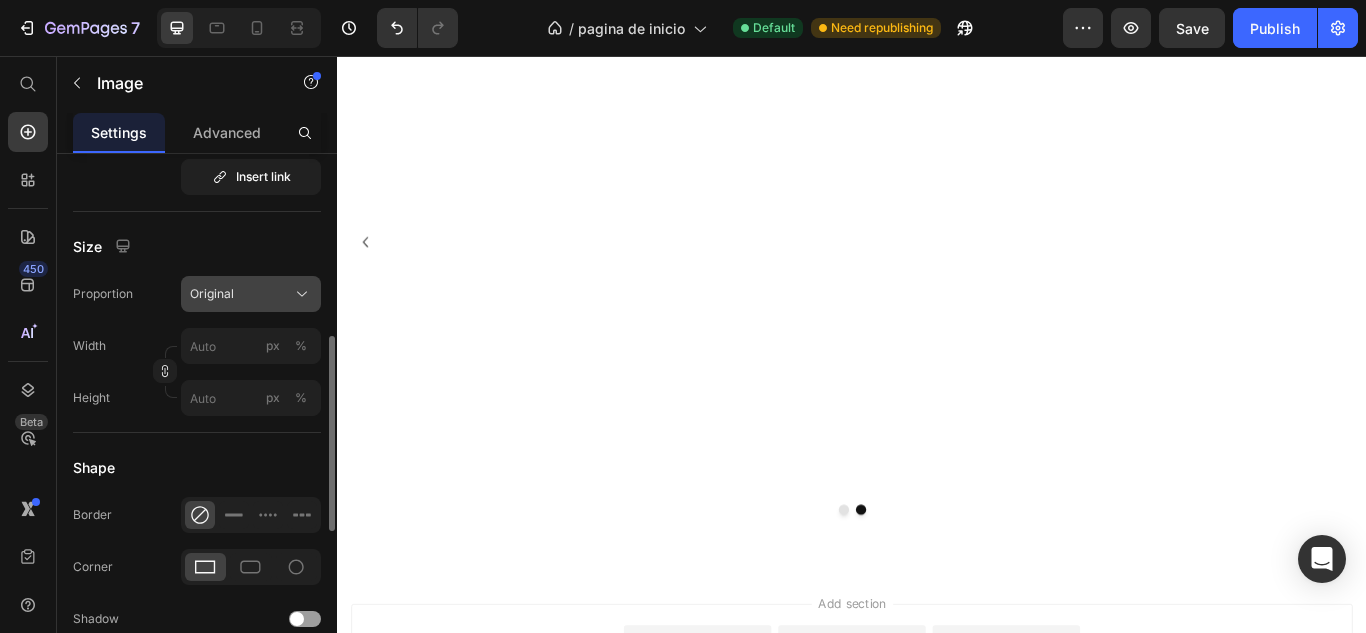 click on "Original" 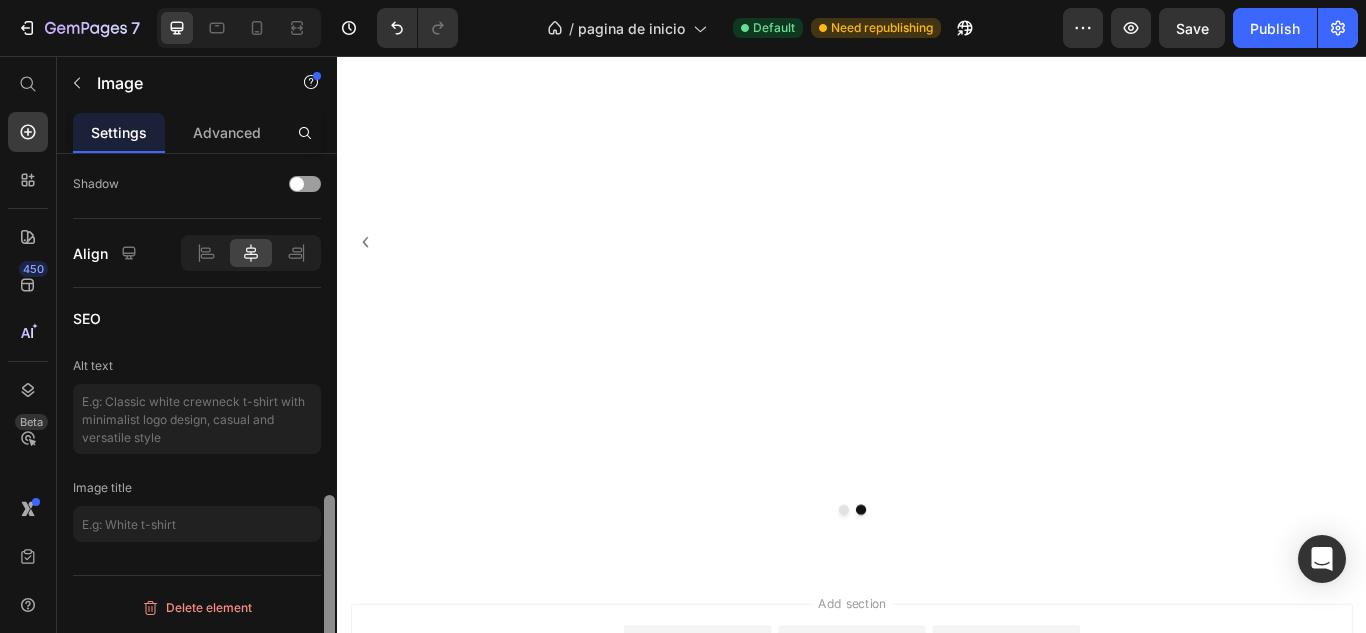 scroll, scrollTop: 884, scrollLeft: 0, axis: vertical 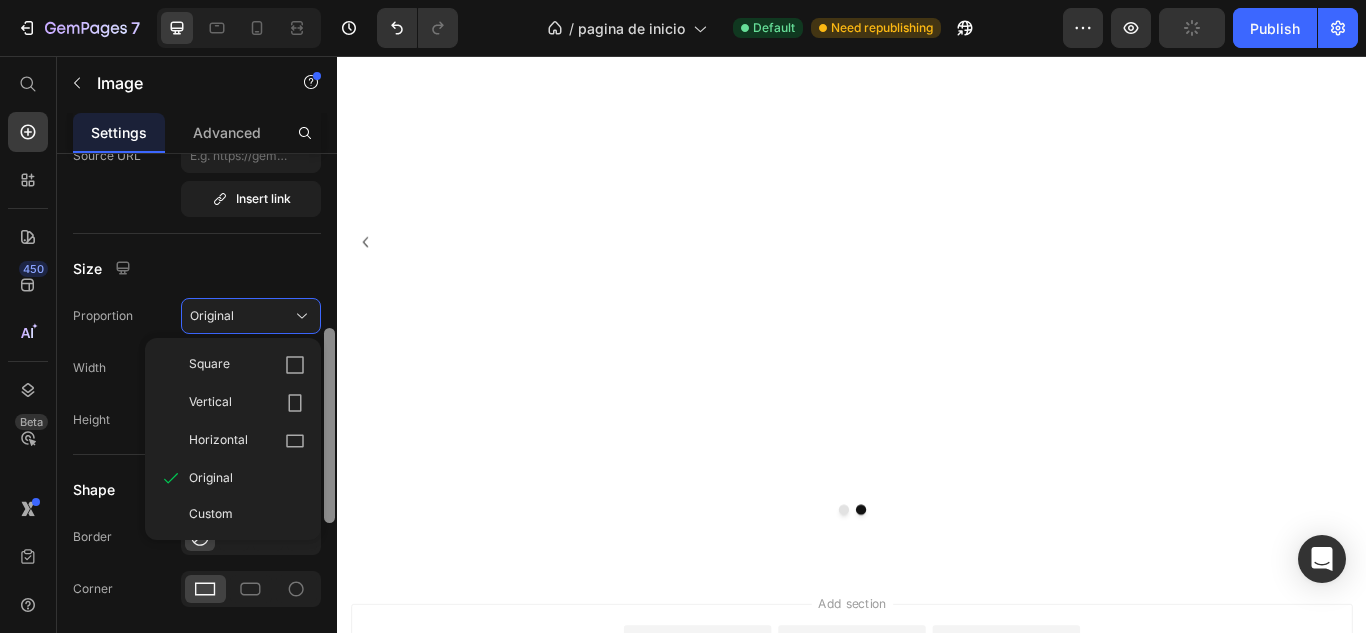 drag, startPoint x: 671, startPoint y: 405, endPoint x: 341, endPoint y: 377, distance: 331.18576 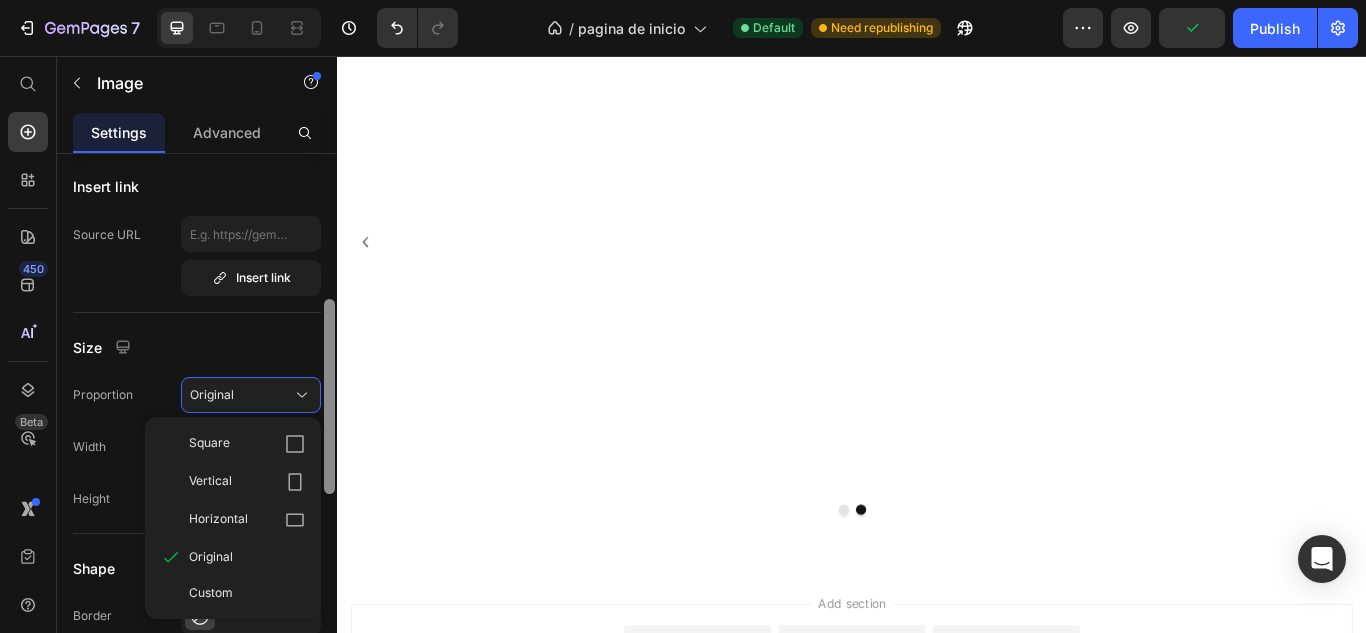 scroll, scrollTop: 423, scrollLeft: 0, axis: vertical 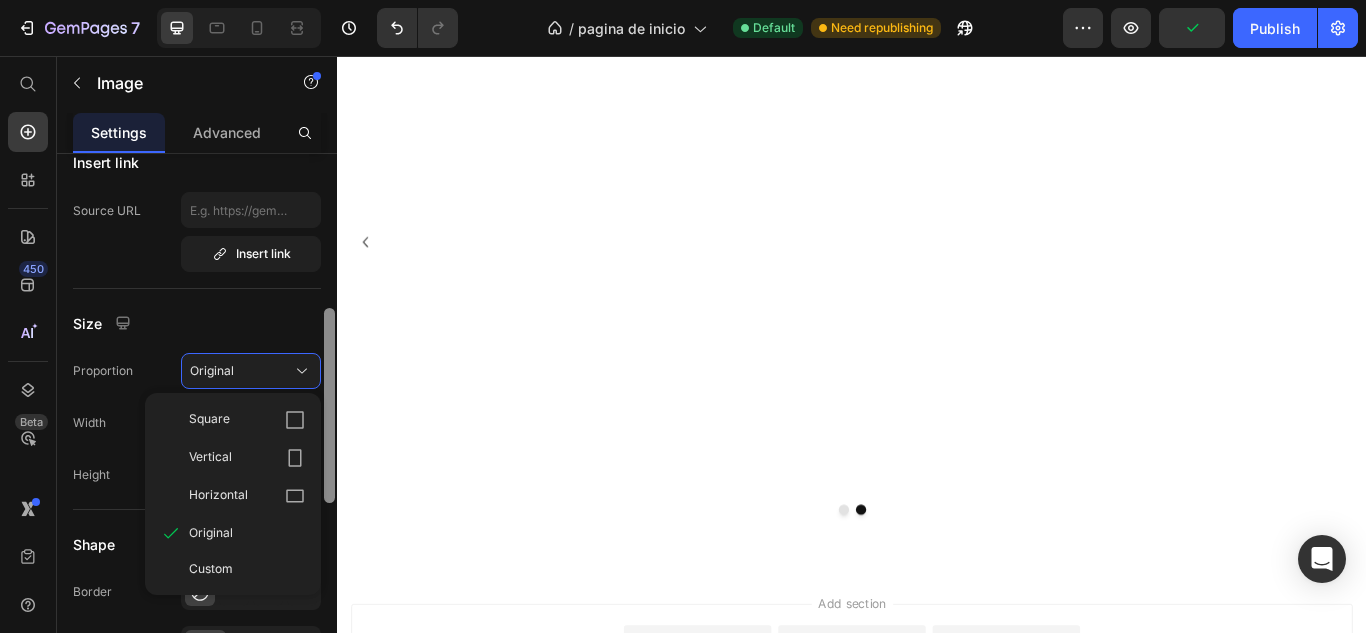 click on "Size" at bounding box center [197, 323] 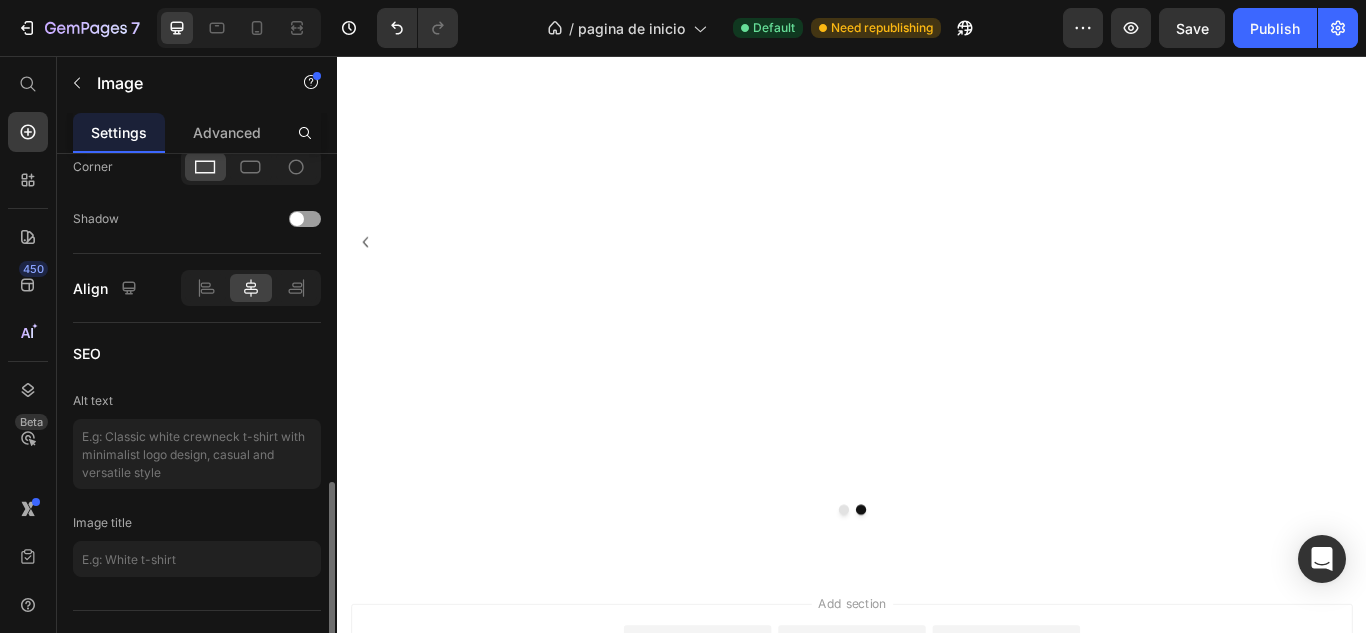 scroll, scrollTop: 935, scrollLeft: 0, axis: vertical 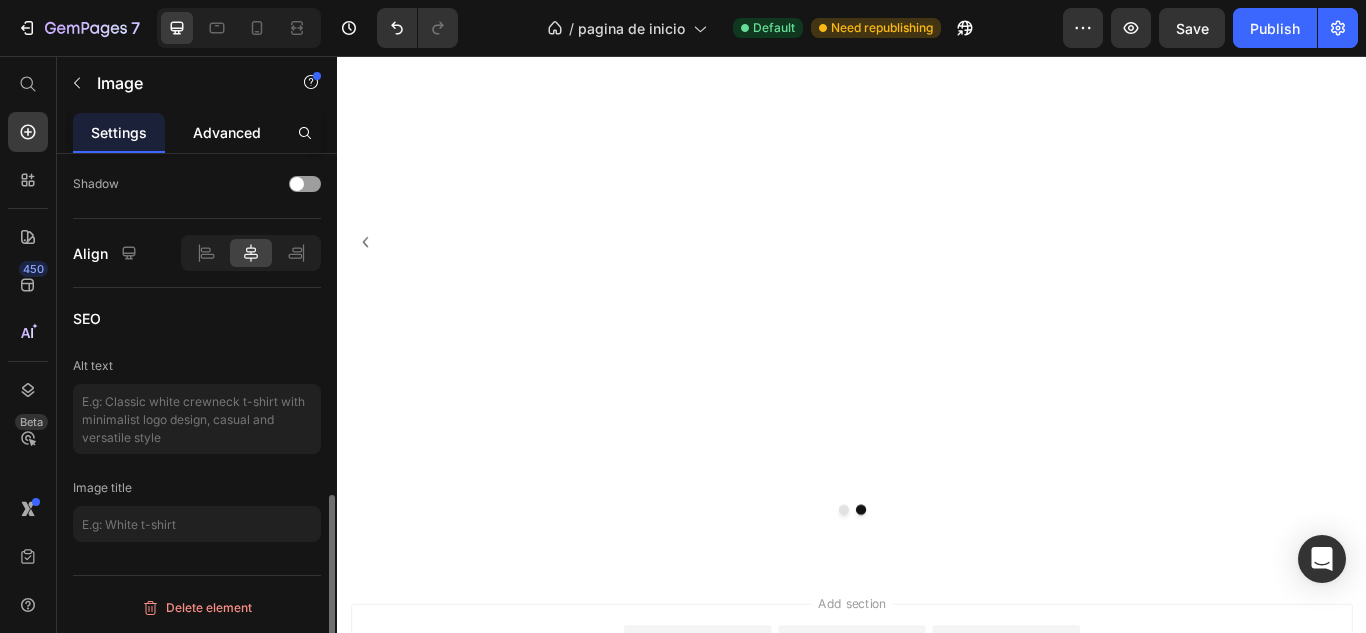 click on "Advanced" 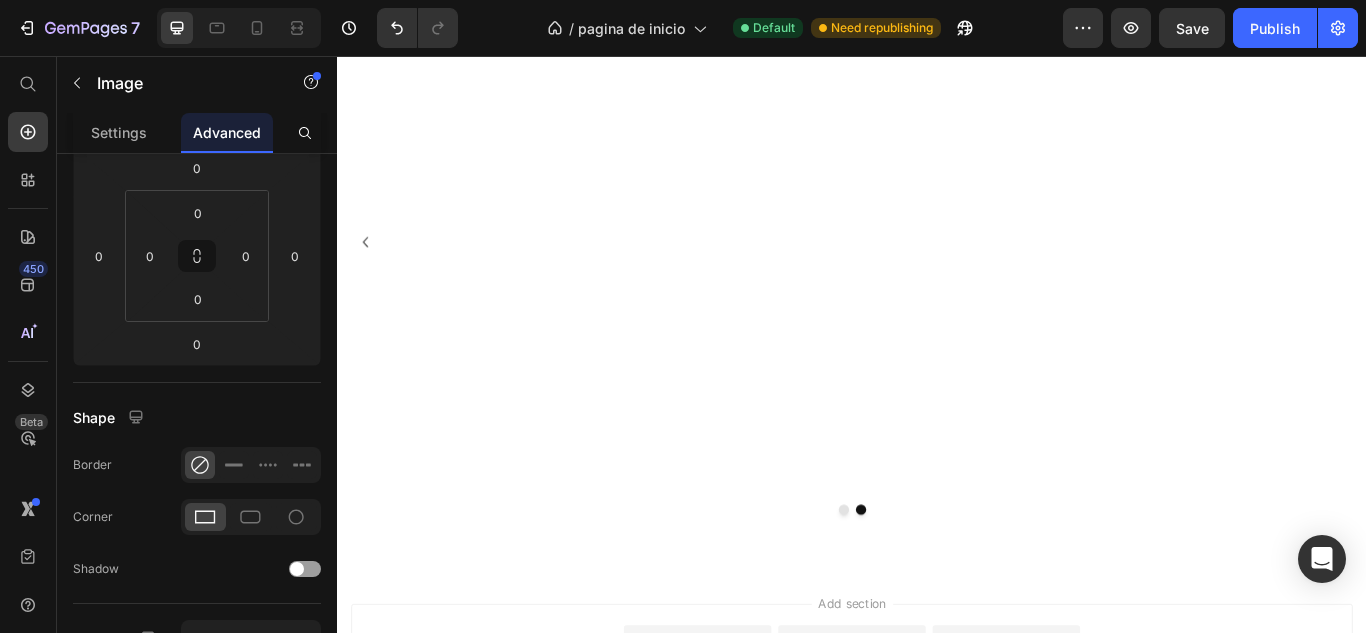 scroll, scrollTop: 0, scrollLeft: 0, axis: both 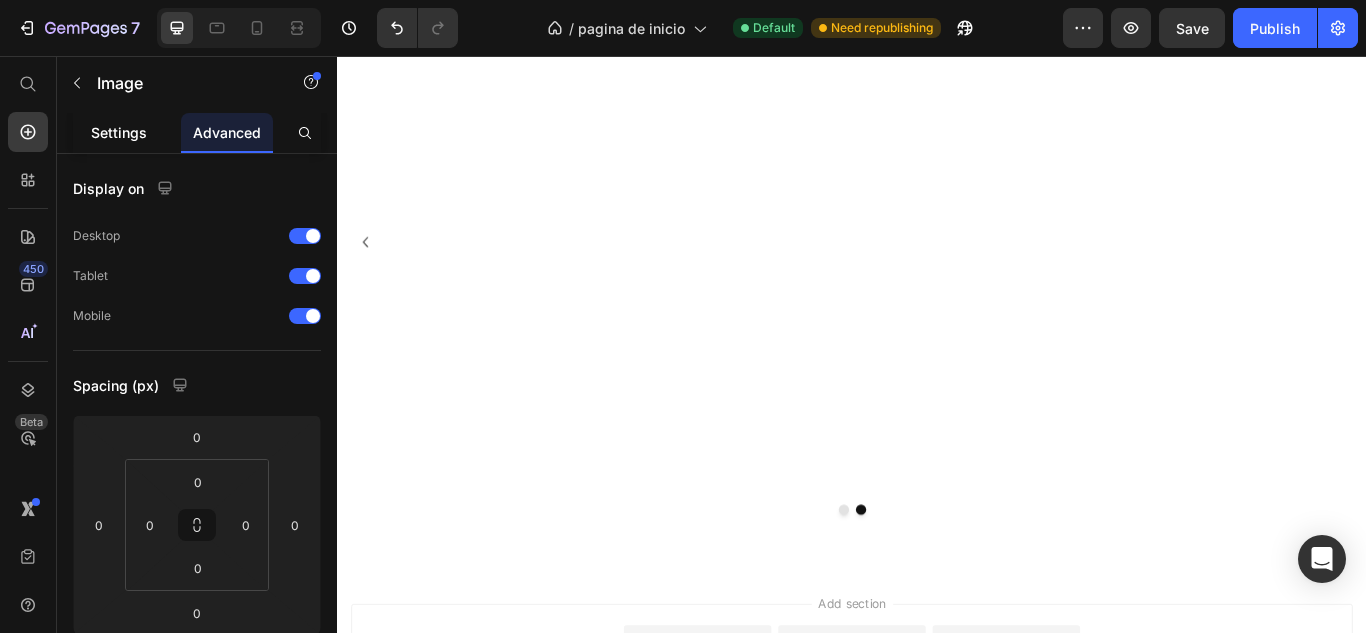 click on "Settings" at bounding box center (119, 132) 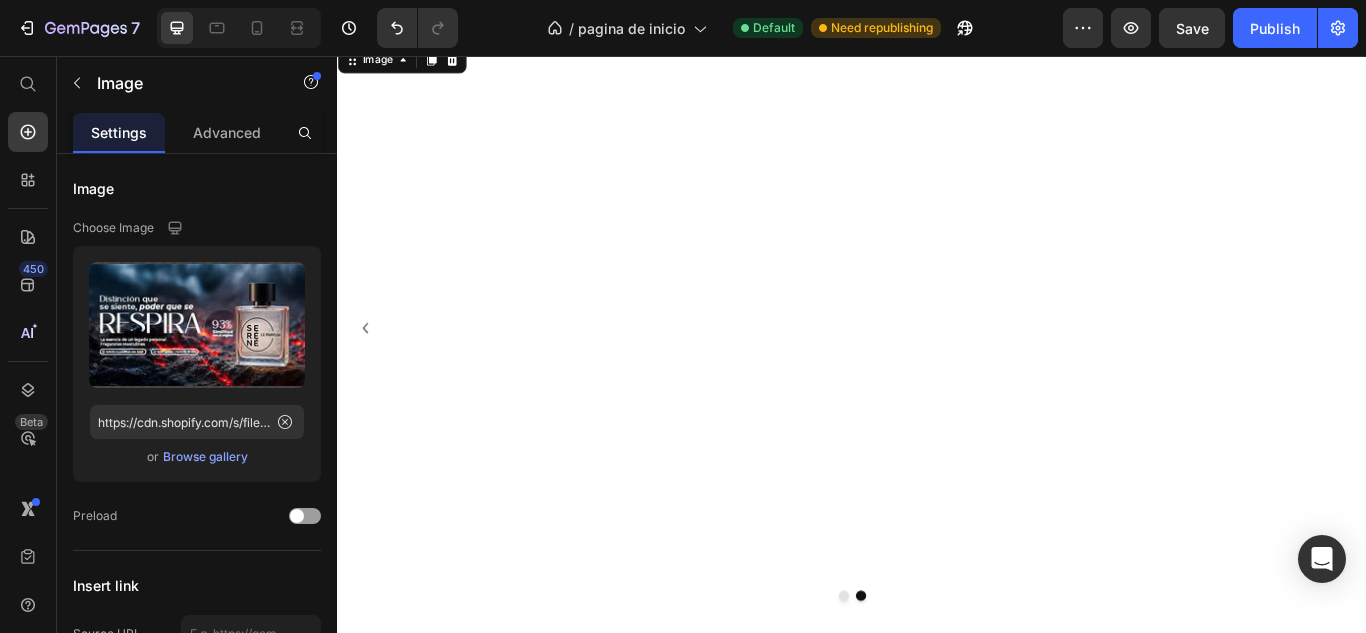 scroll, scrollTop: 300, scrollLeft: 0, axis: vertical 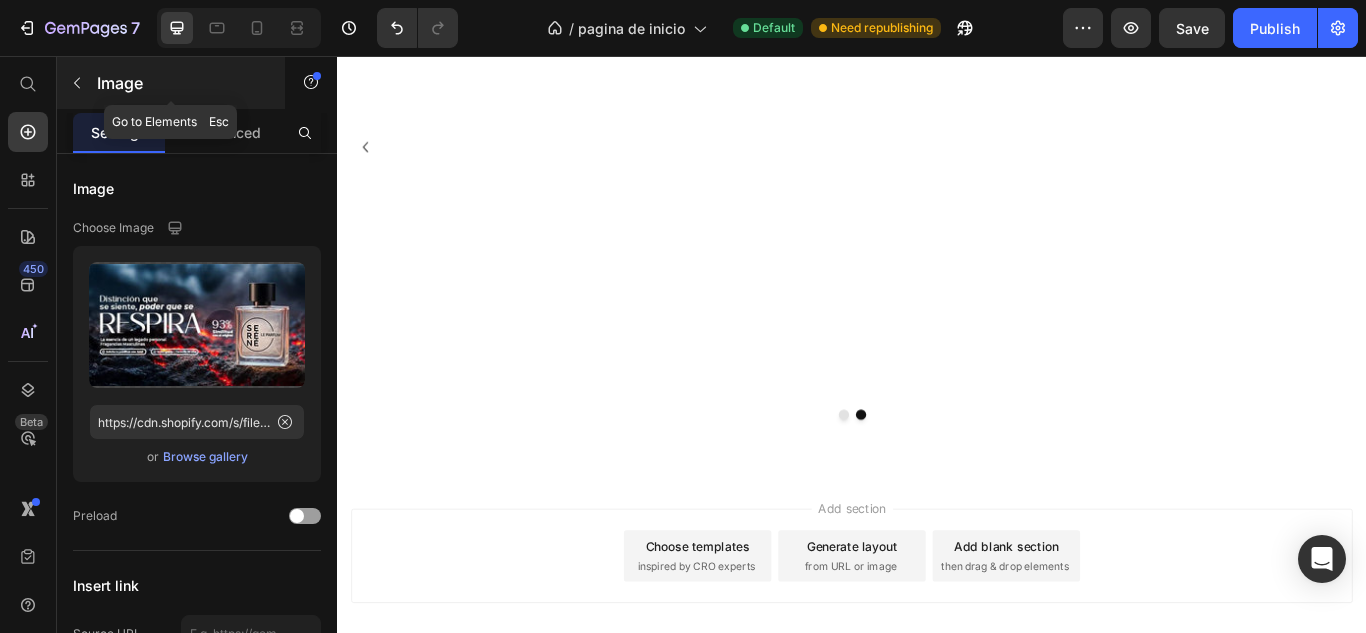 click at bounding box center (77, 83) 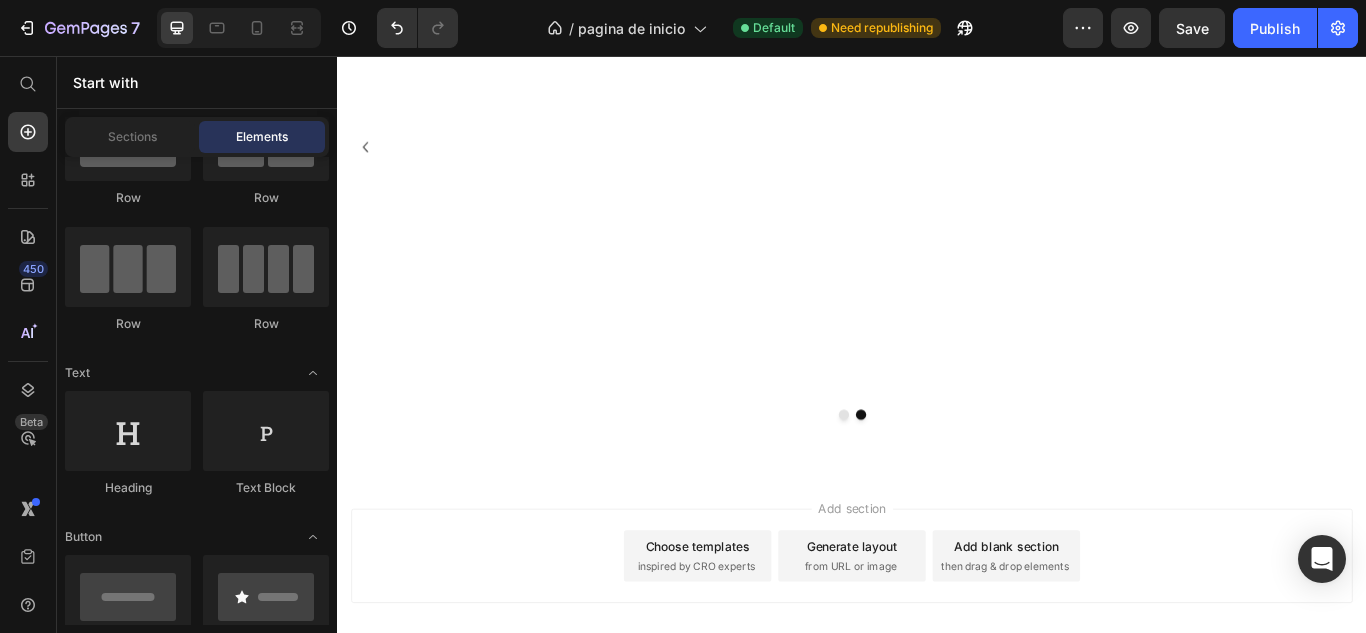 scroll, scrollTop: 0, scrollLeft: 0, axis: both 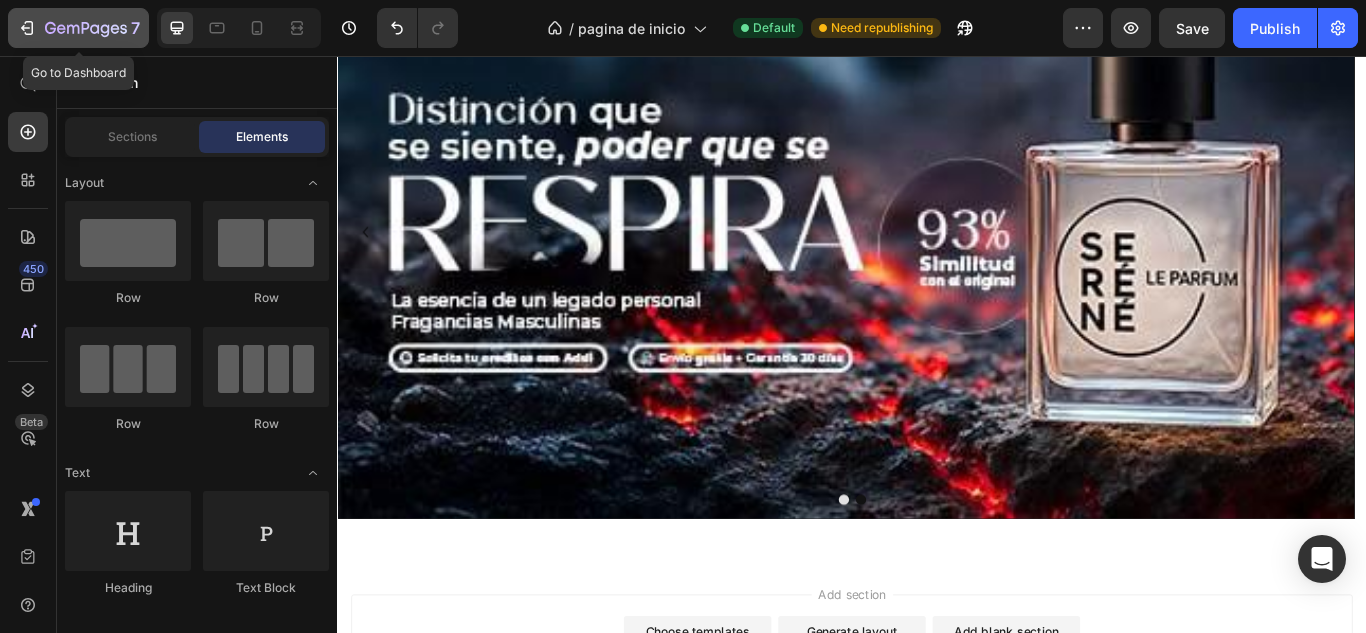 click 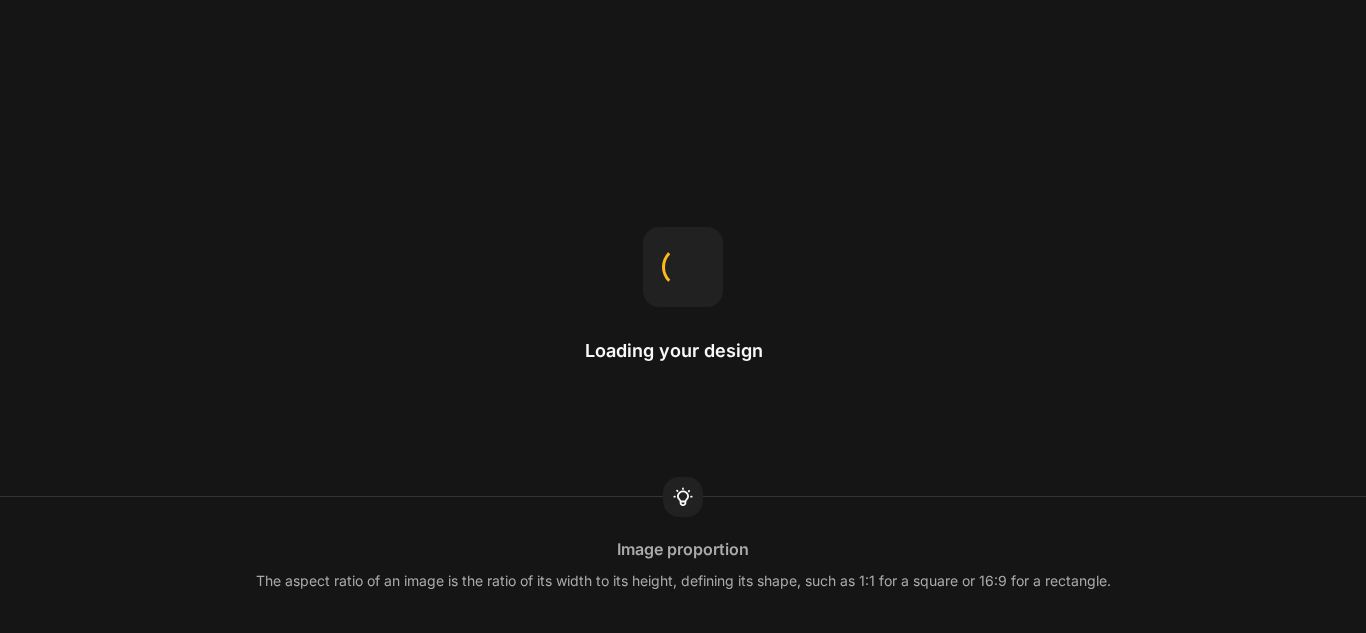 scroll, scrollTop: 0, scrollLeft: 0, axis: both 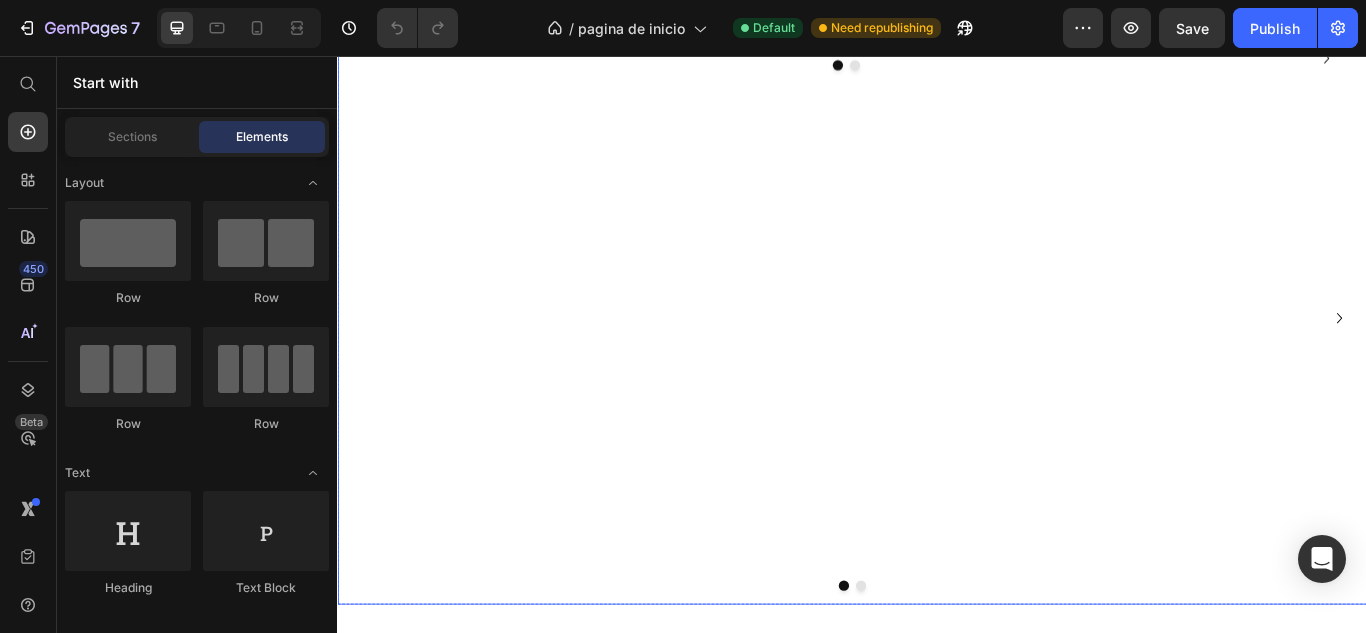 click 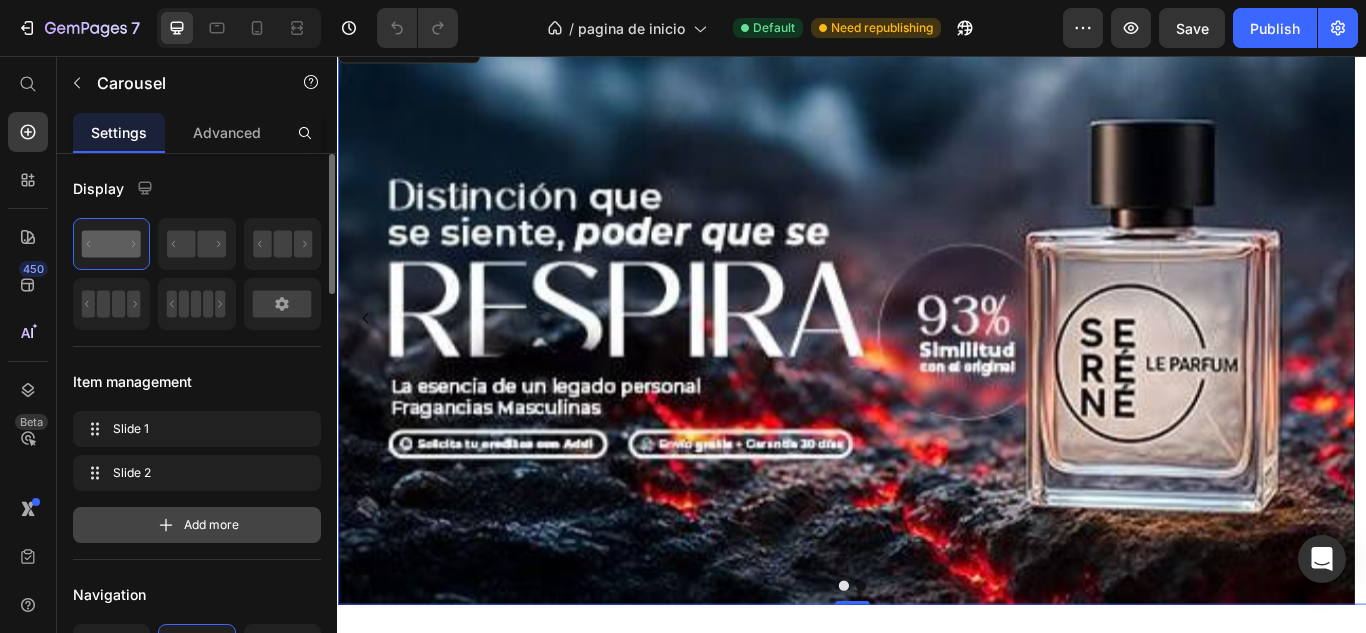 click on "Add more" at bounding box center [211, 525] 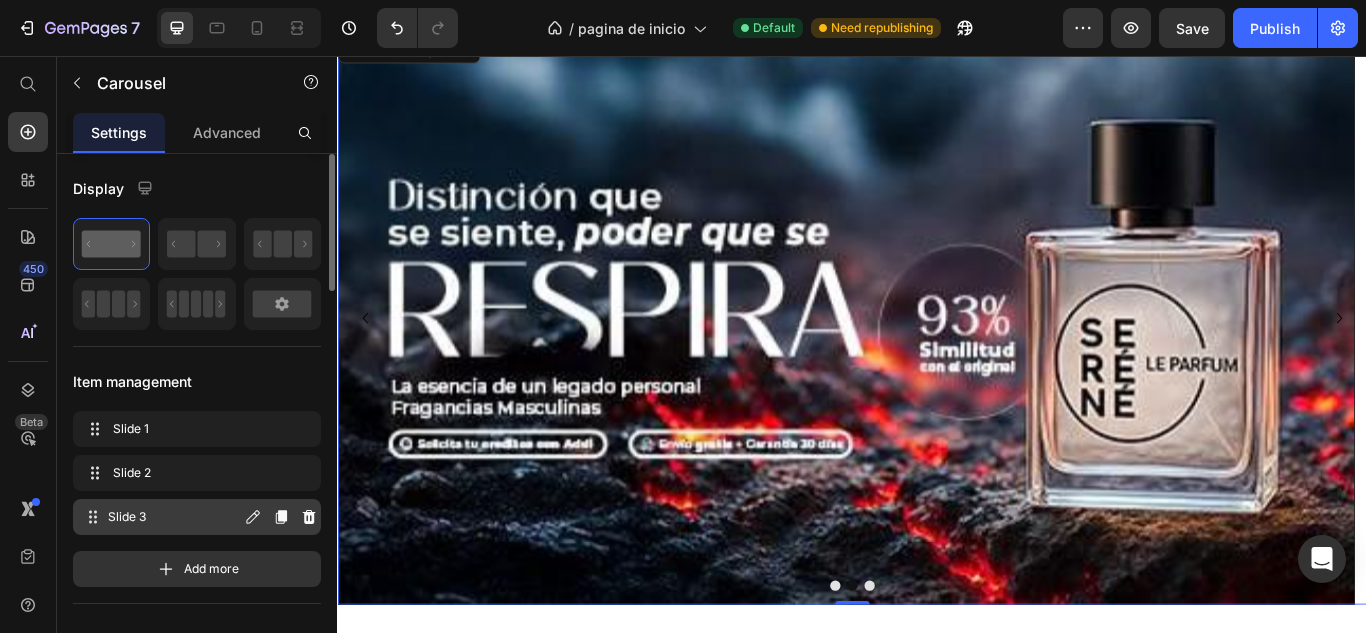 click on "Slide 3" at bounding box center (174, 517) 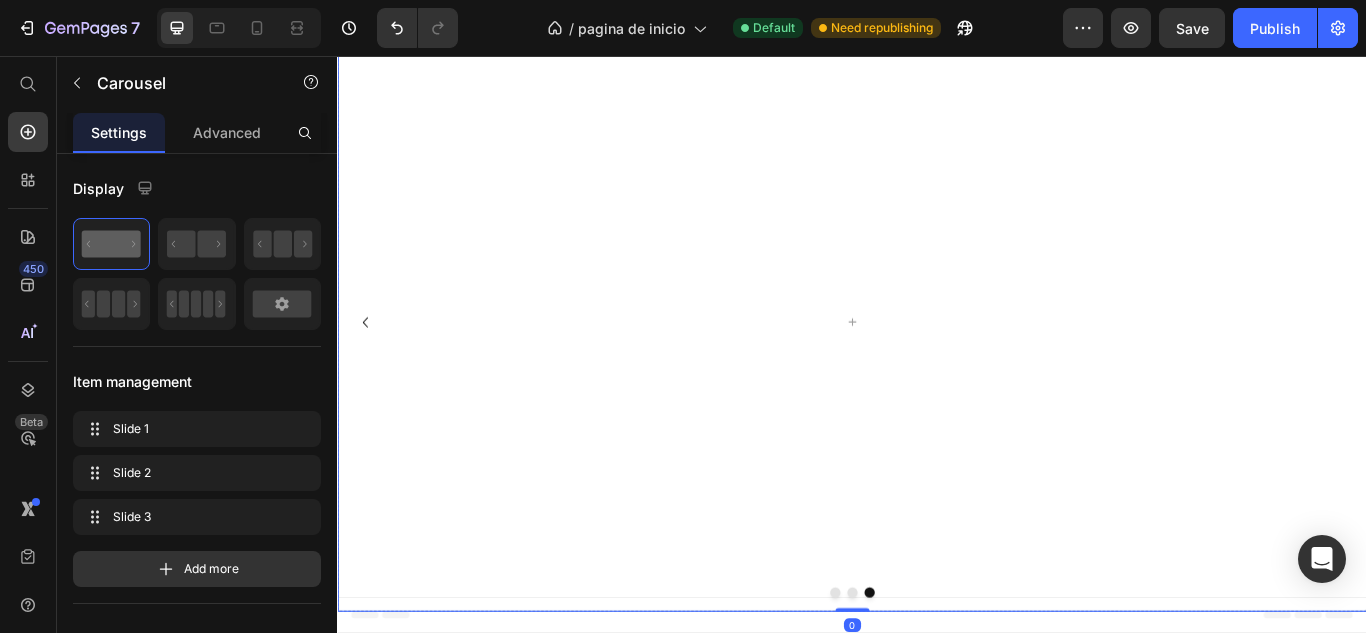 scroll, scrollTop: 0, scrollLeft: 0, axis: both 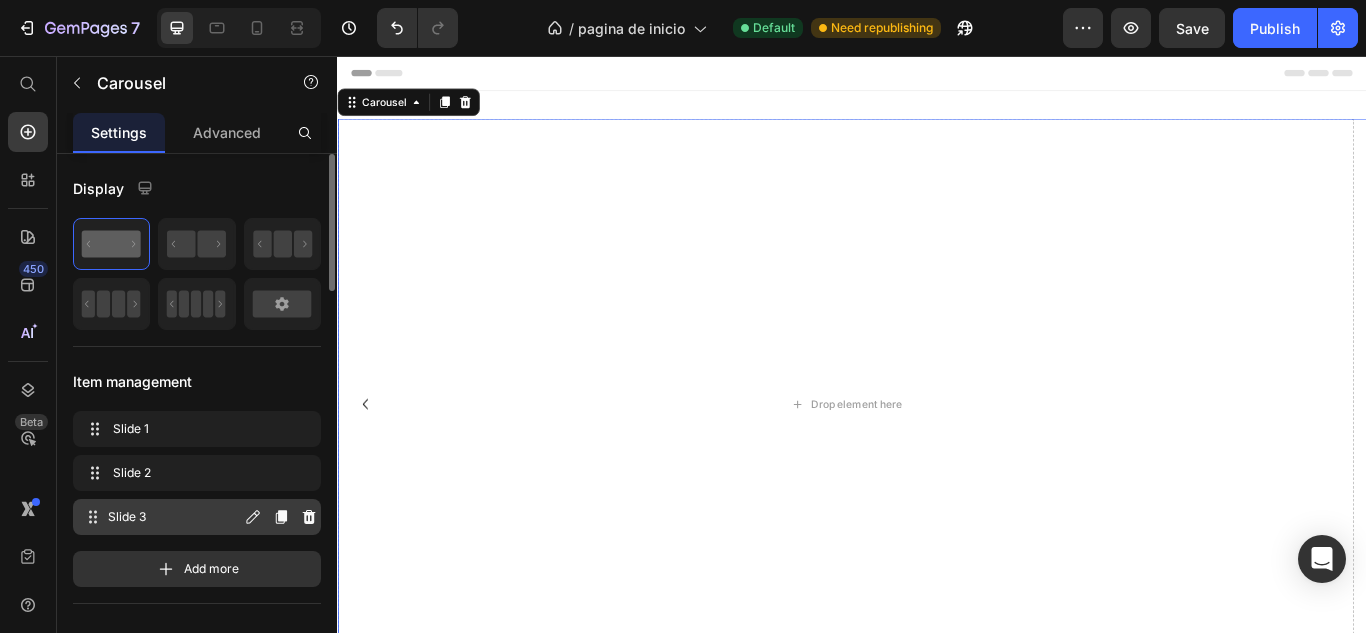 click on "Slide 3" at bounding box center (174, 517) 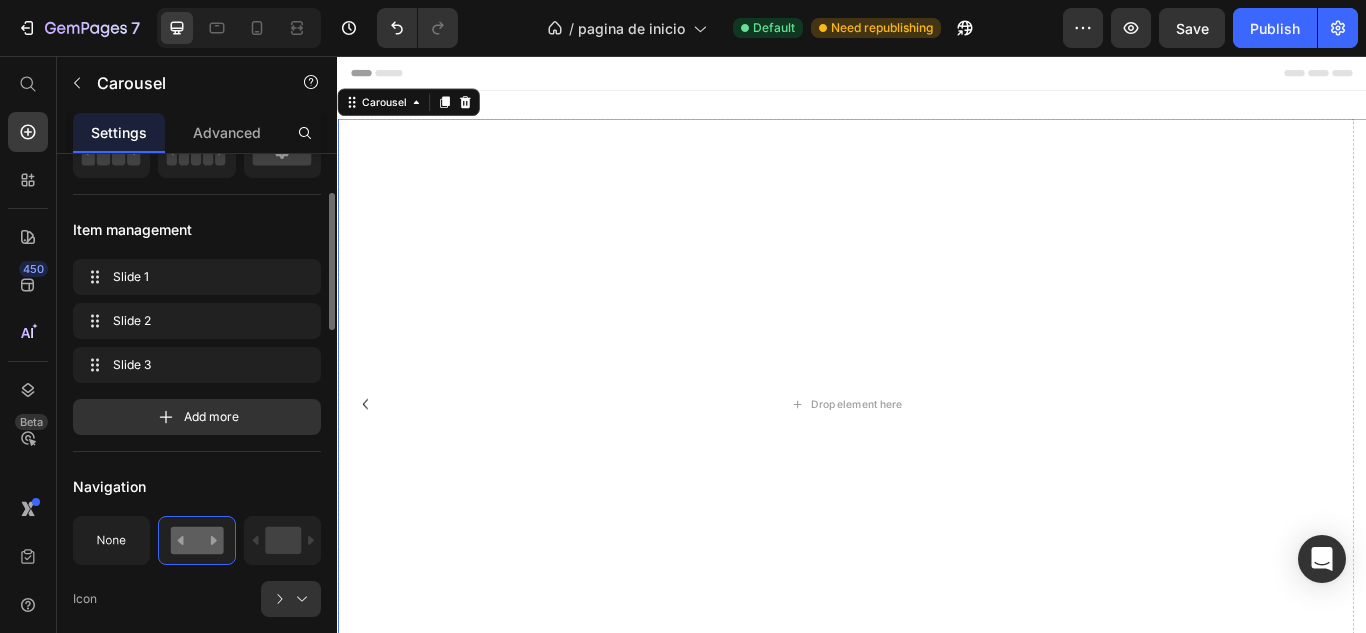 scroll, scrollTop: 0, scrollLeft: 0, axis: both 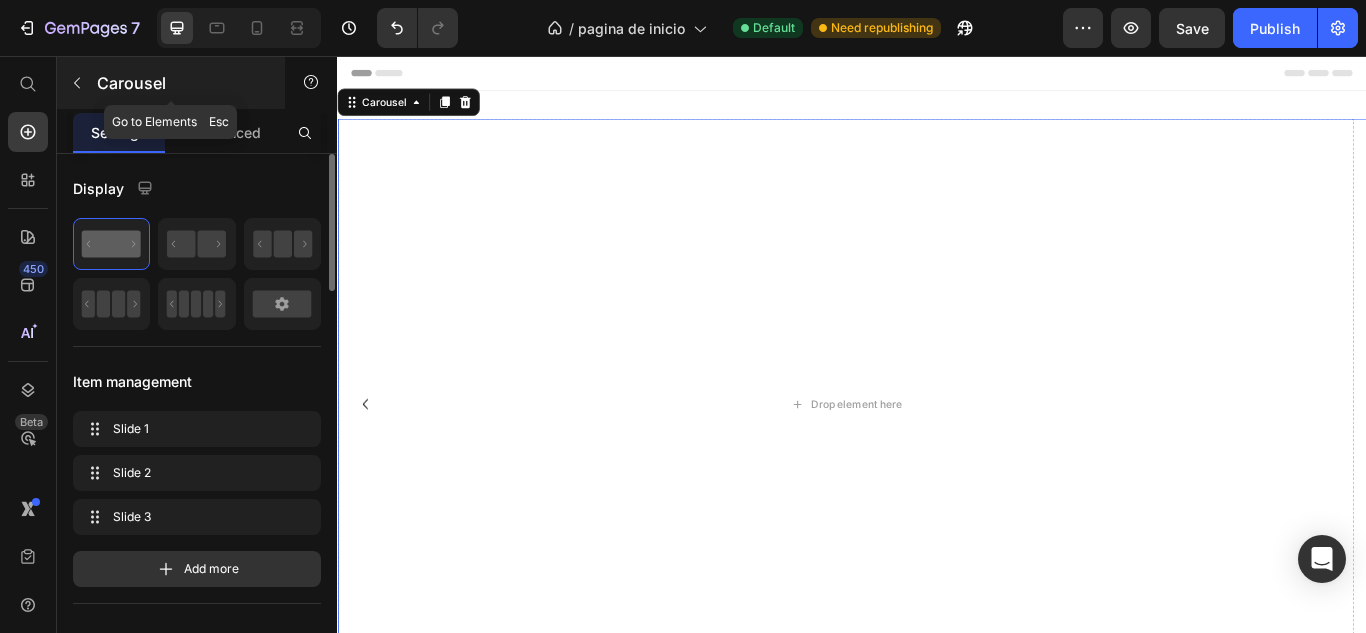 click 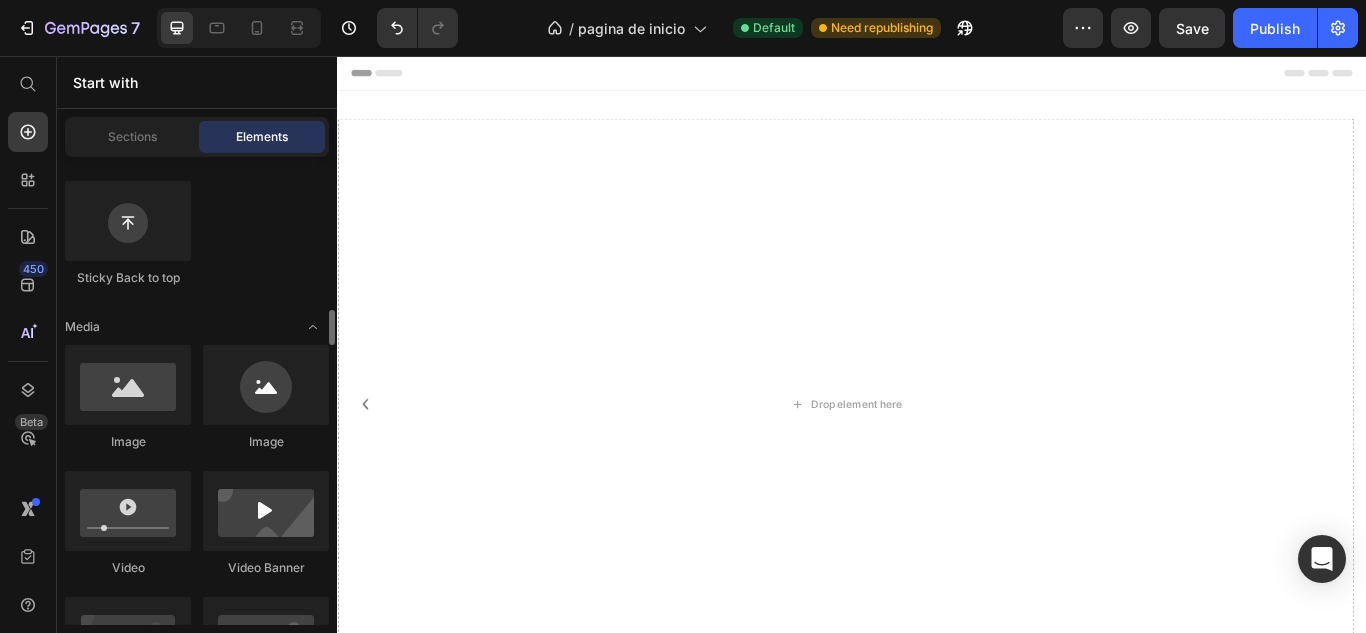scroll, scrollTop: 700, scrollLeft: 0, axis: vertical 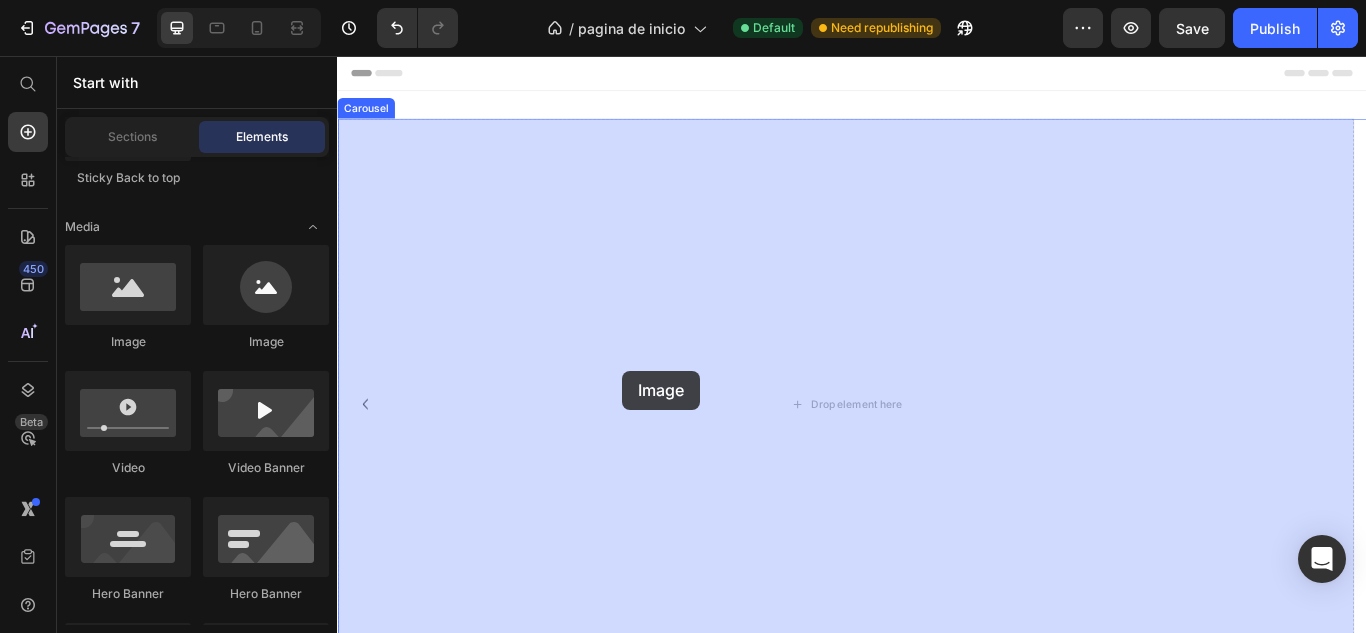 drag, startPoint x: 472, startPoint y: 352, endPoint x: 732, endPoint y: 426, distance: 270.32574 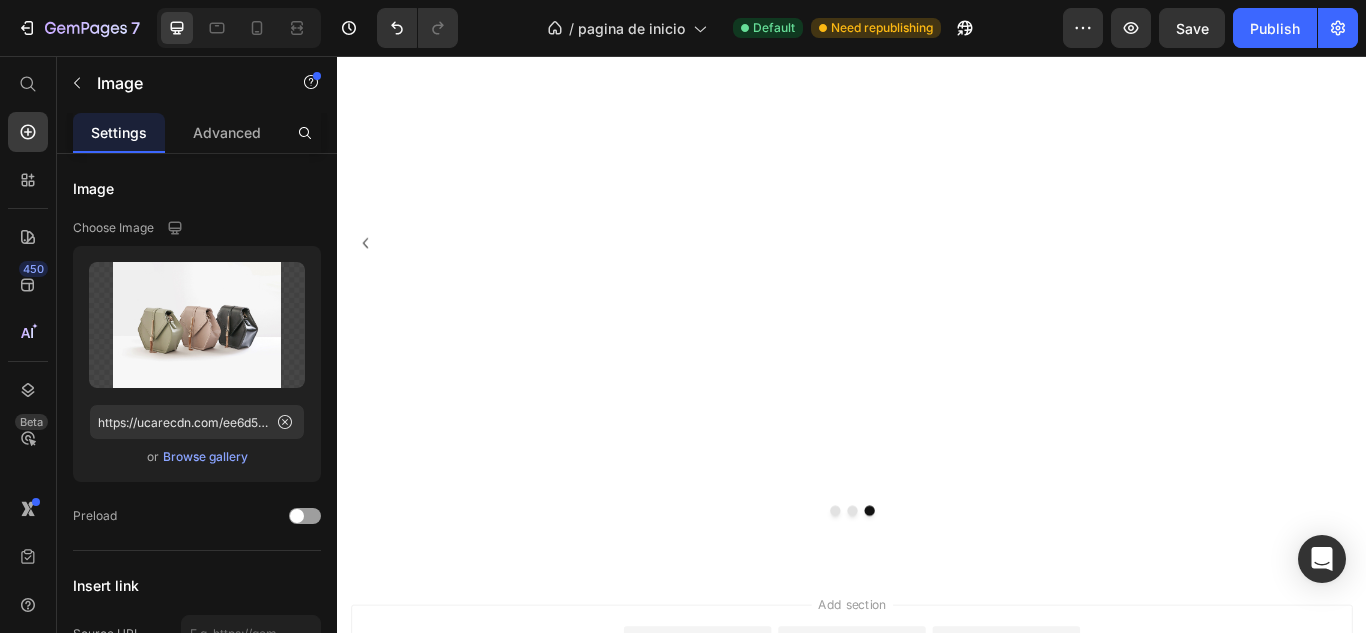 scroll, scrollTop: 200, scrollLeft: 0, axis: vertical 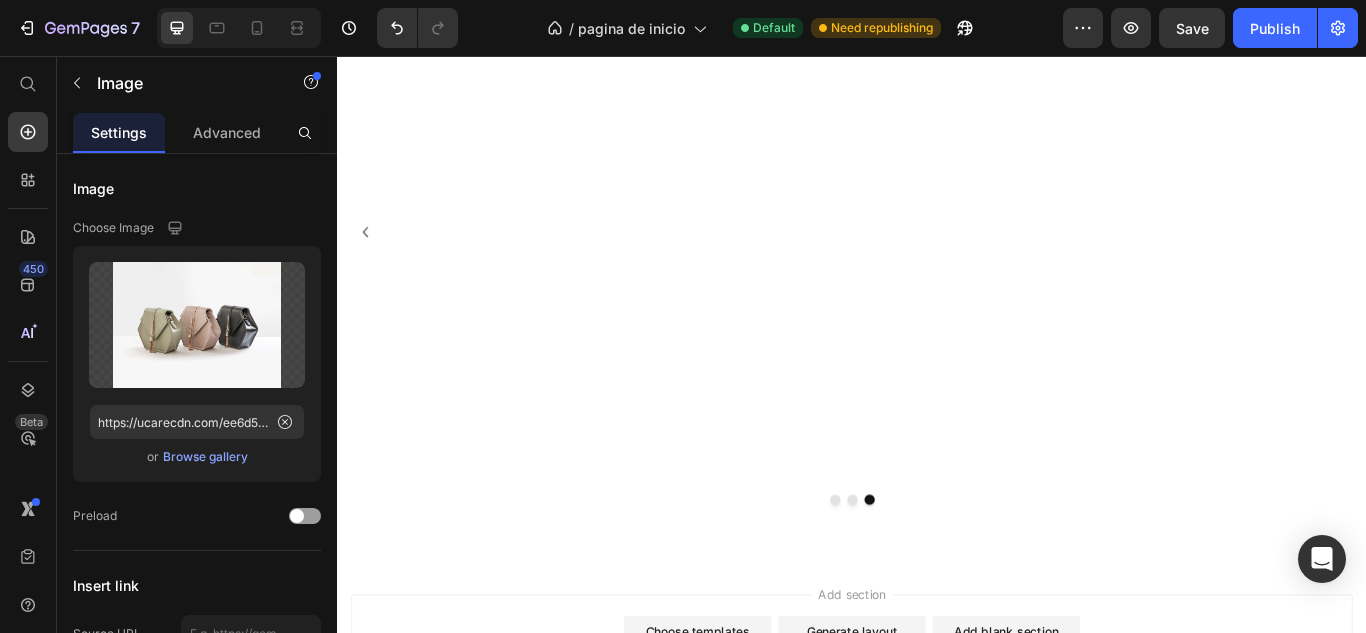 click at bounding box center [929, -71] 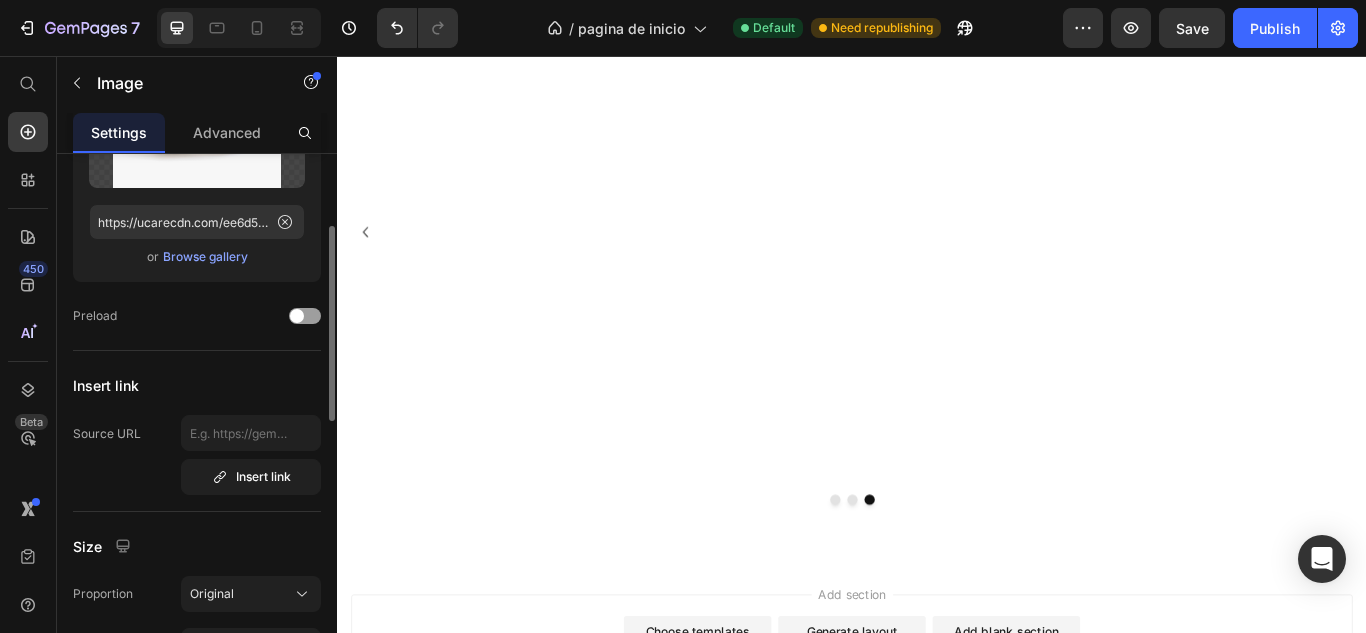 scroll, scrollTop: 0, scrollLeft: 0, axis: both 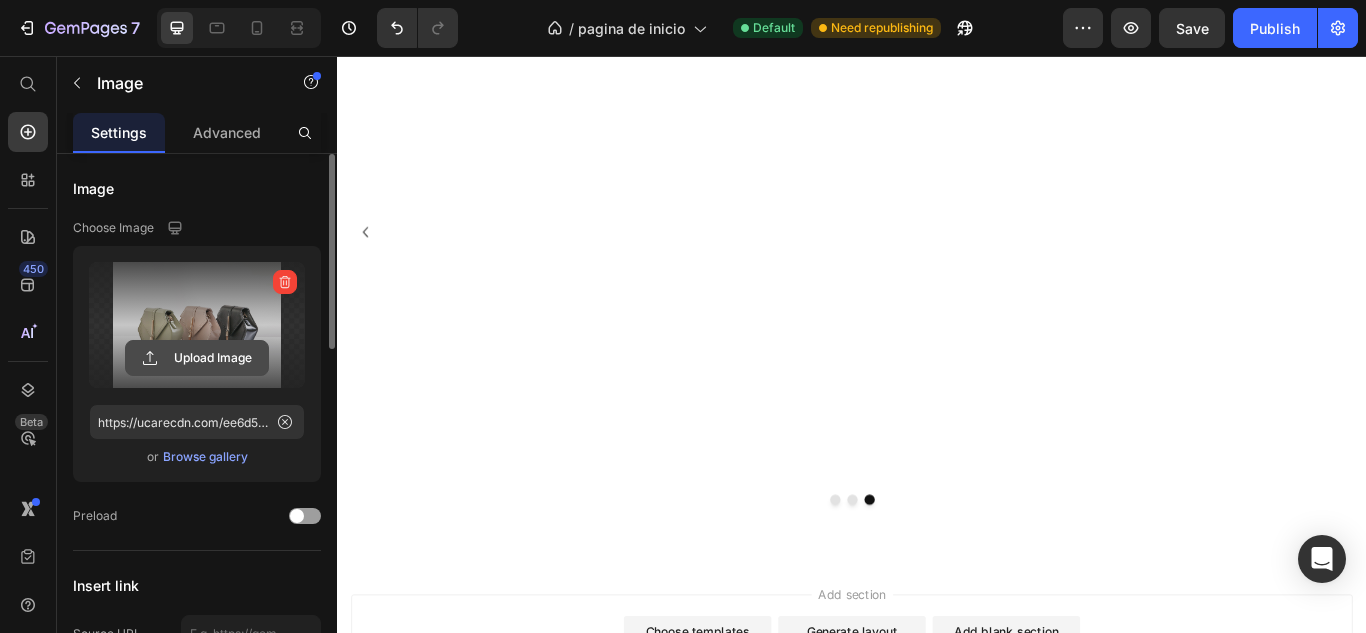 click 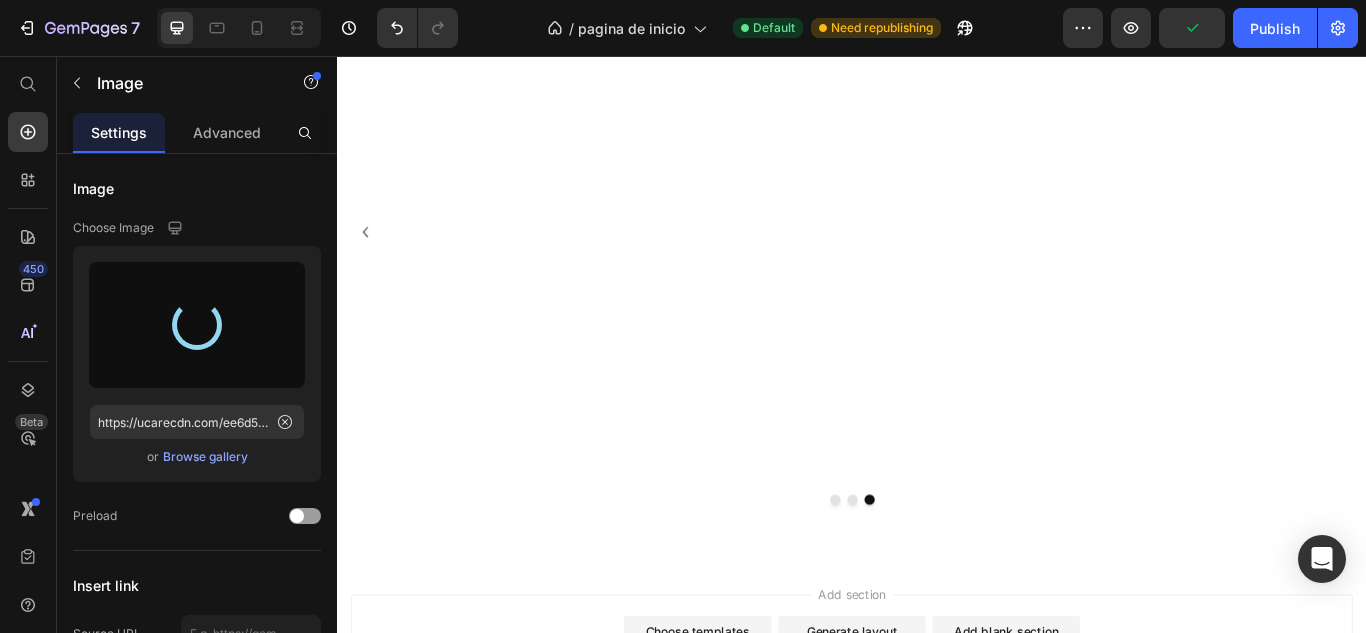 type on "https://cdn.shopify.com/s/files/1/0714/2821/0851/files/gempages_575304997055496778-fbbd2553-7148-477e-b165-123a681bd2c7.jpg" 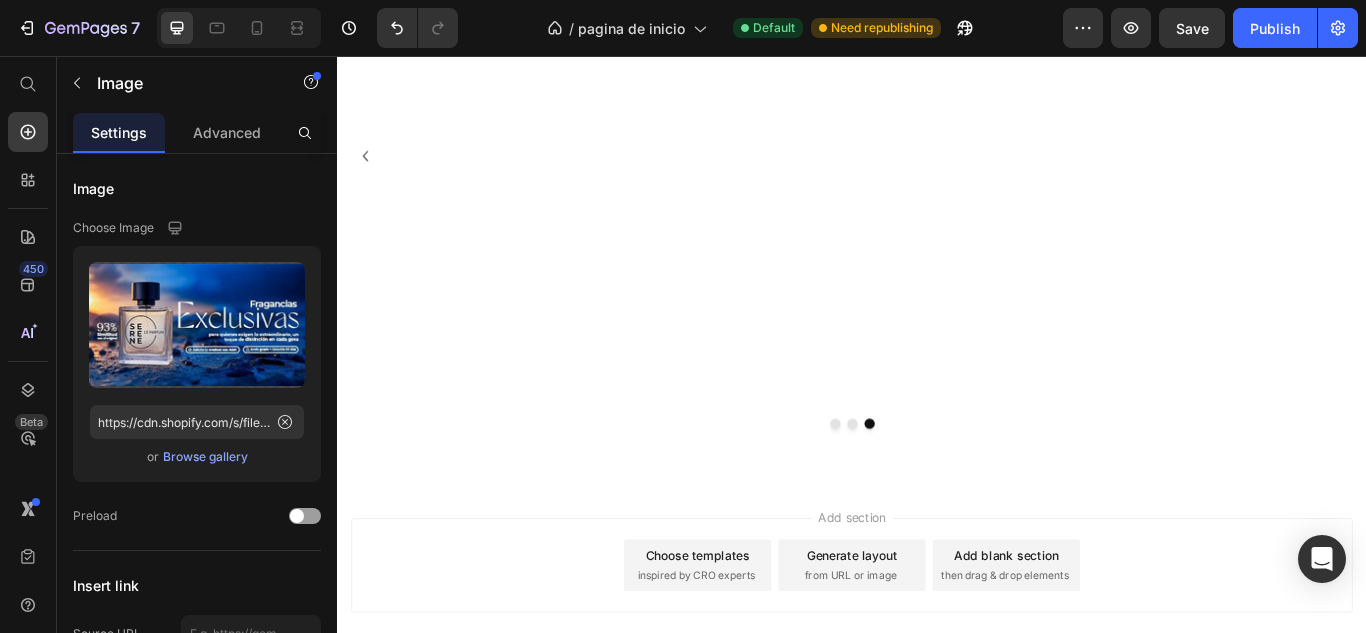 scroll, scrollTop: 189, scrollLeft: 0, axis: vertical 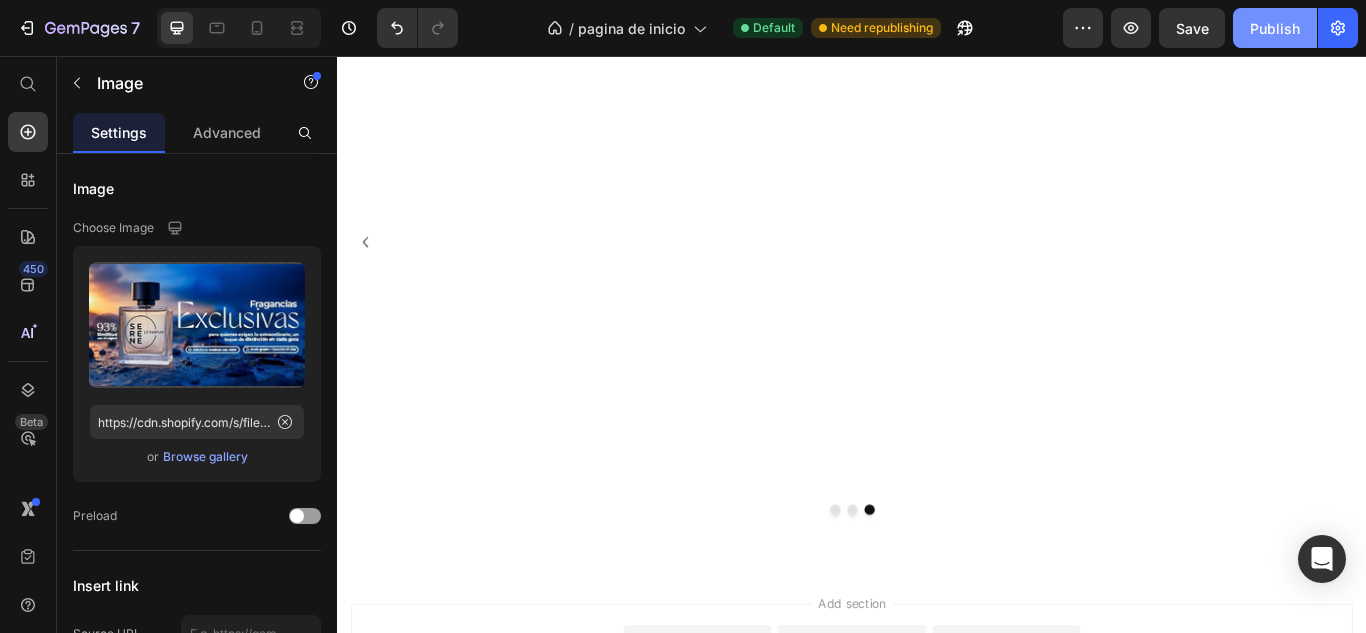 click on "Publish" at bounding box center (1275, 28) 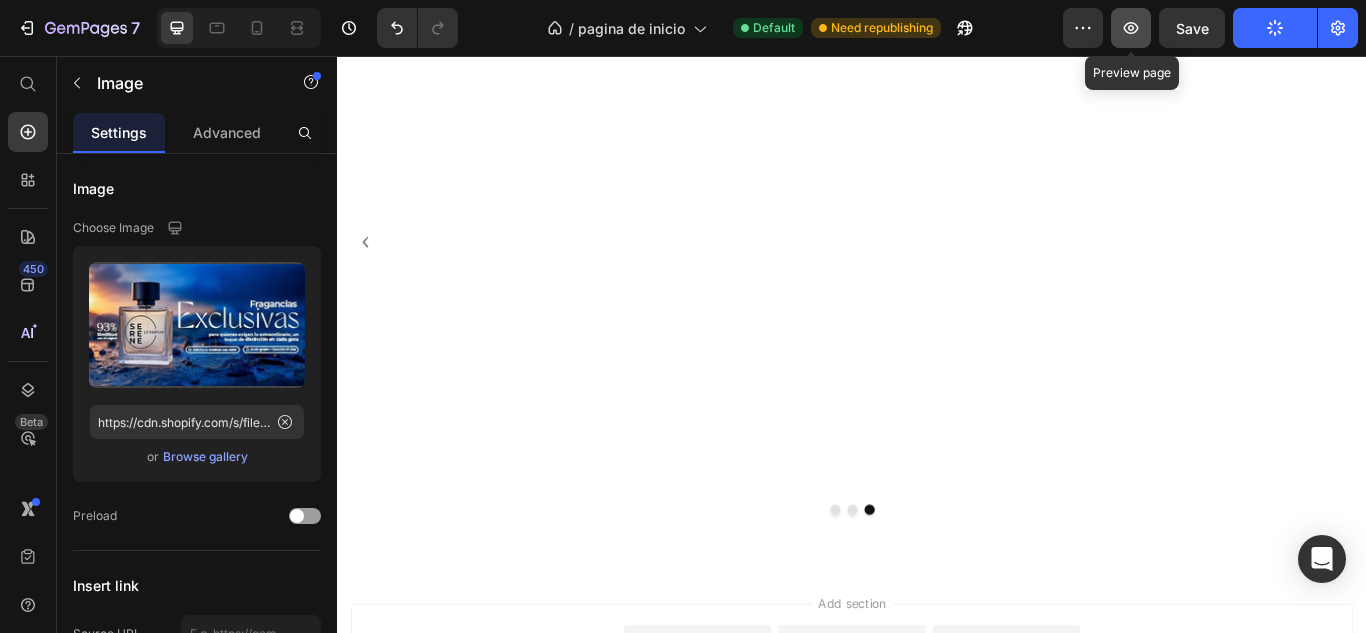 click 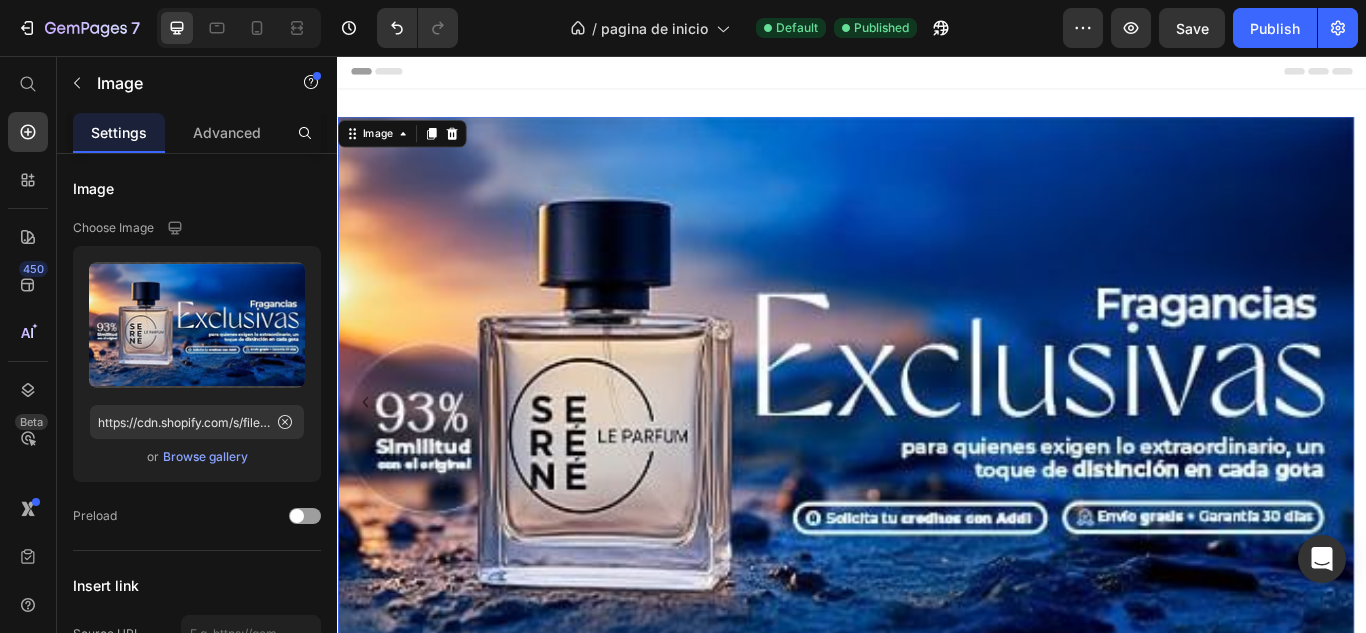scroll, scrollTop: 0, scrollLeft: 0, axis: both 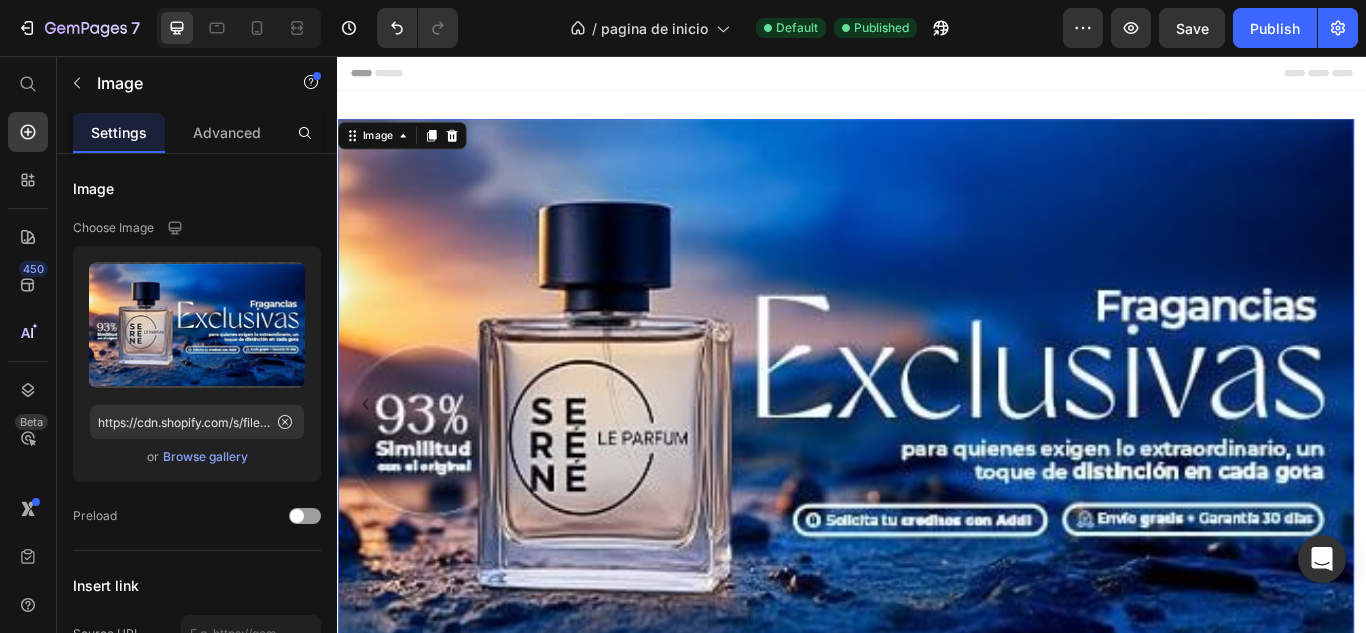 click at bounding box center [929, 462] 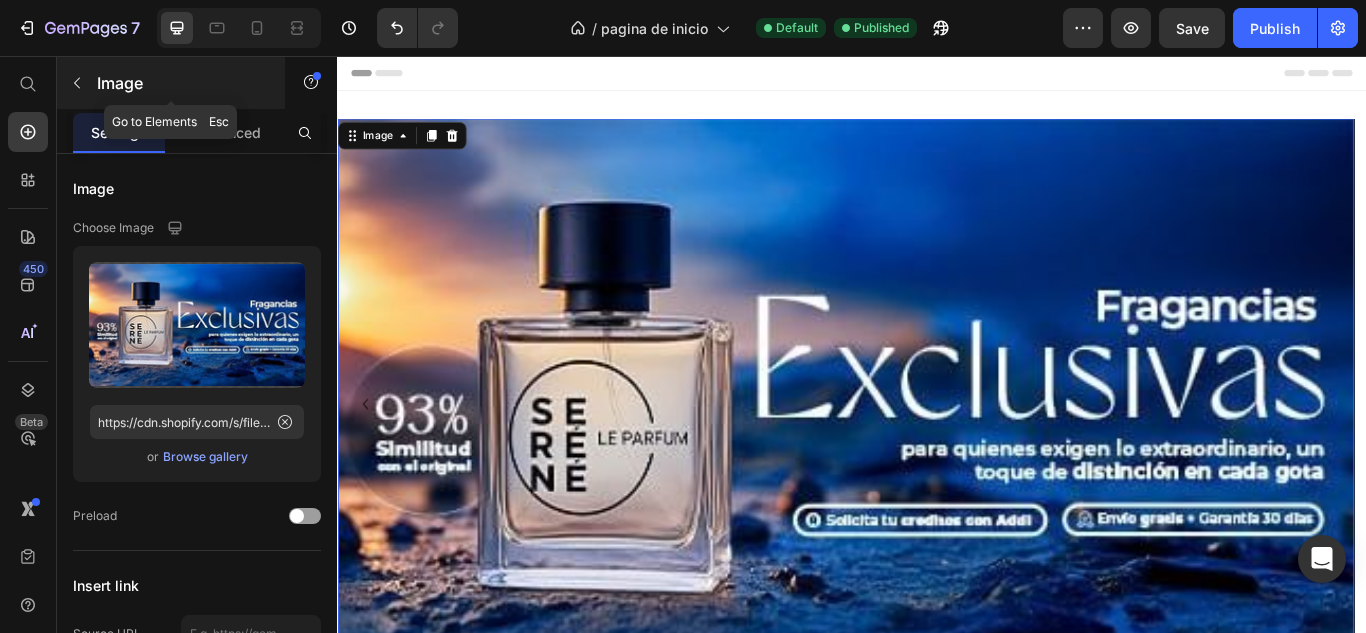 click 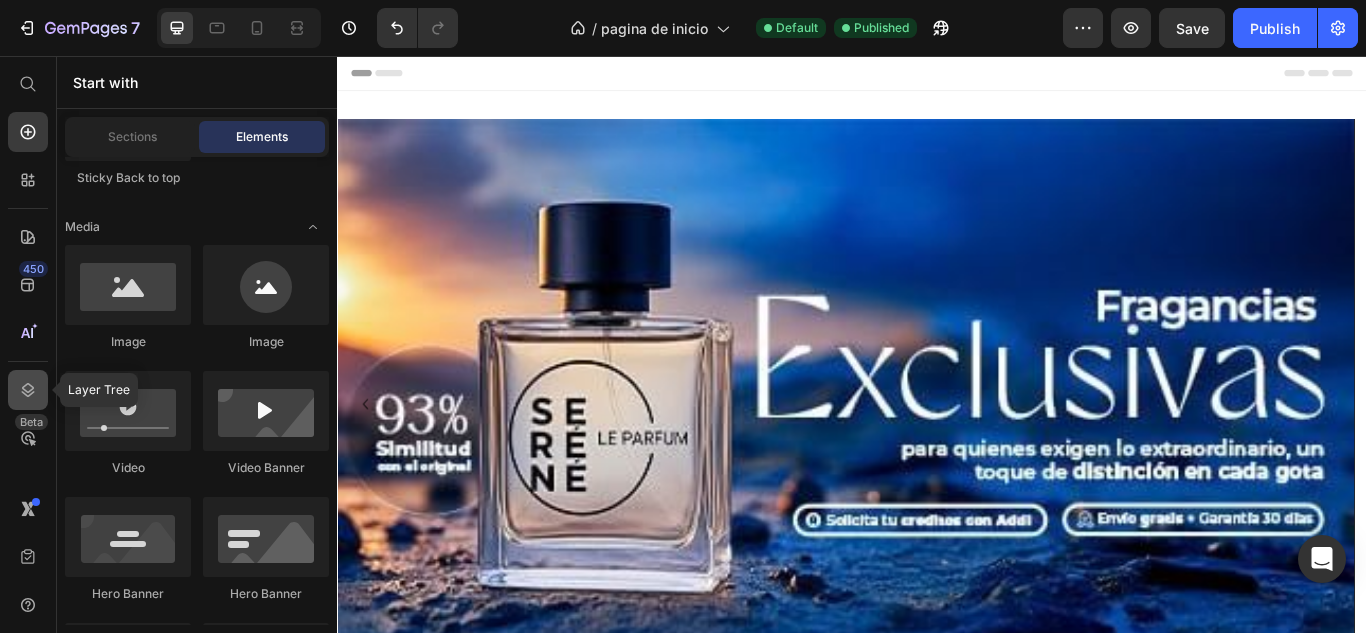 click 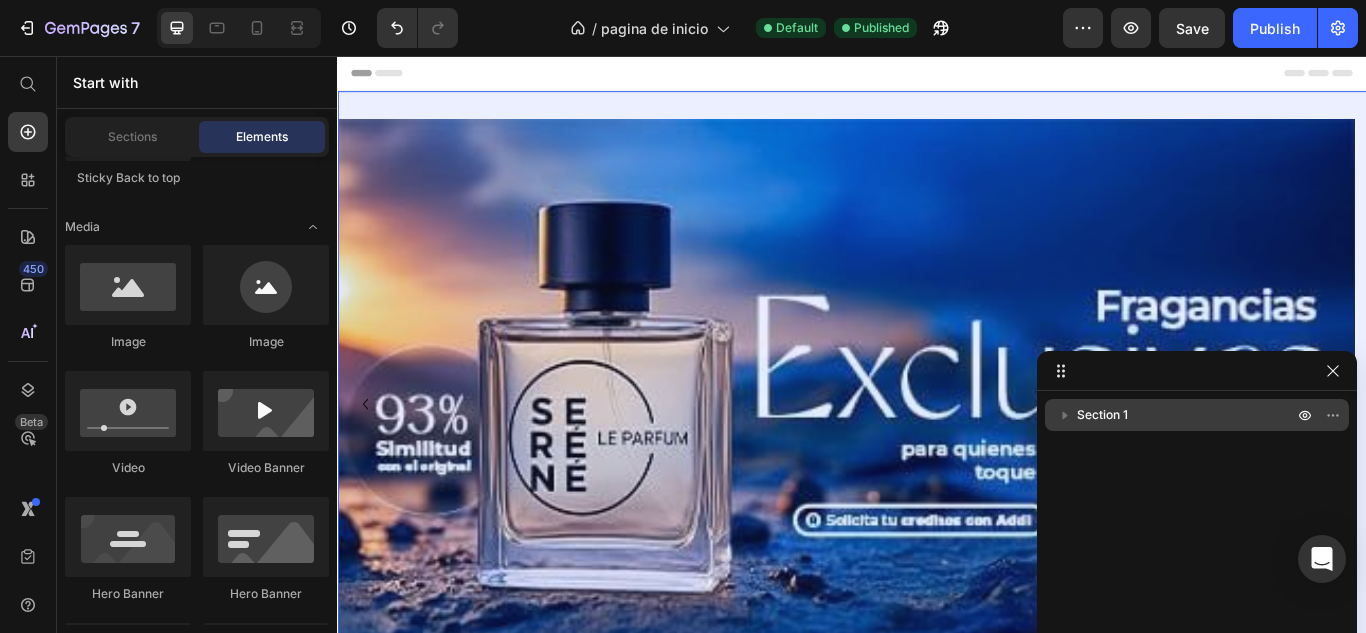 click on "Section 1" at bounding box center [1102, 415] 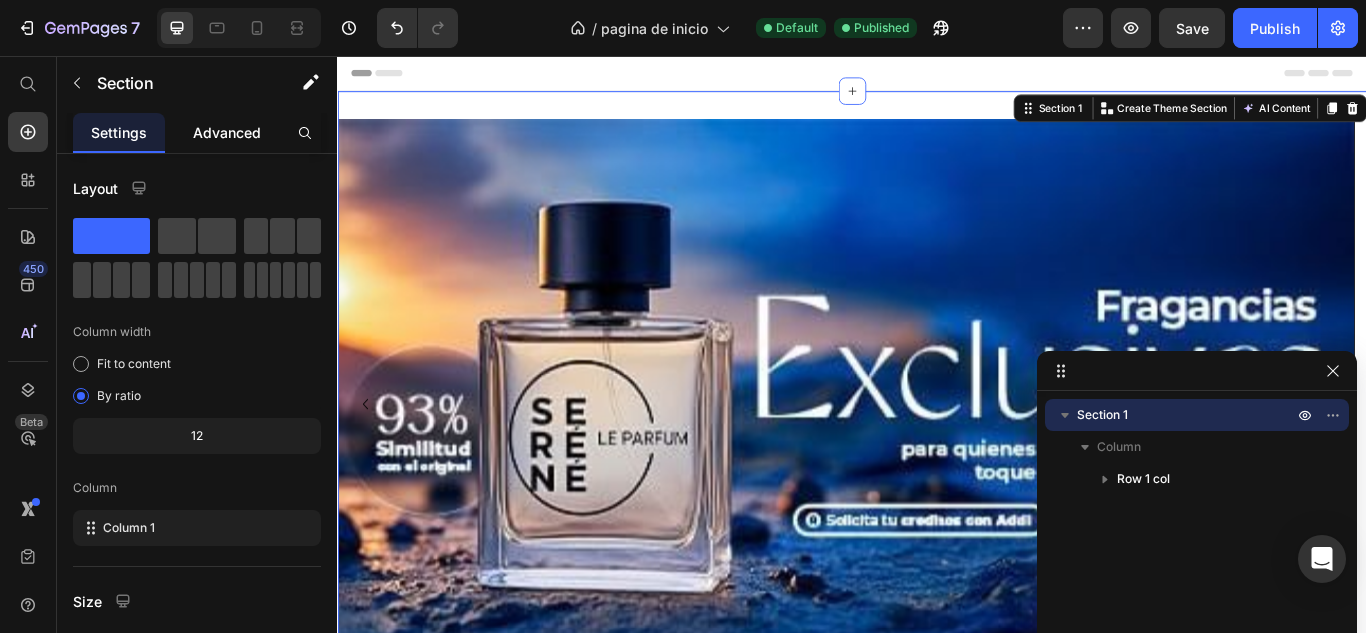 click on "Advanced" at bounding box center [227, 132] 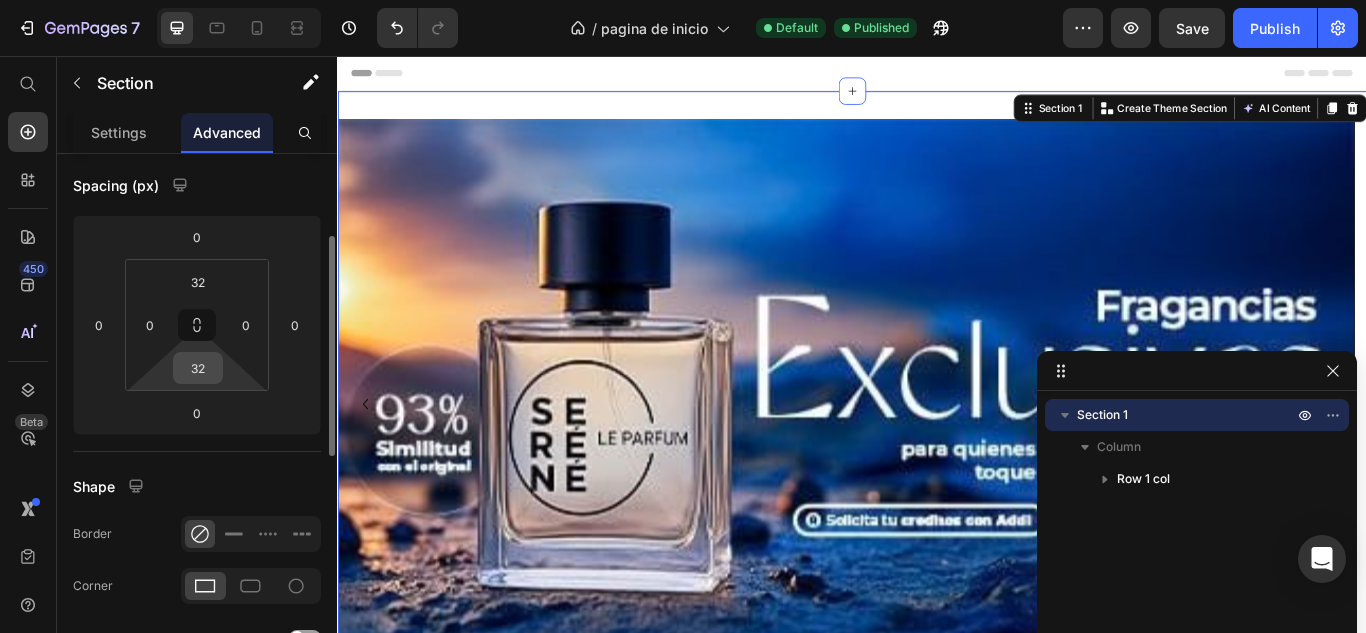 scroll, scrollTop: 100, scrollLeft: 0, axis: vertical 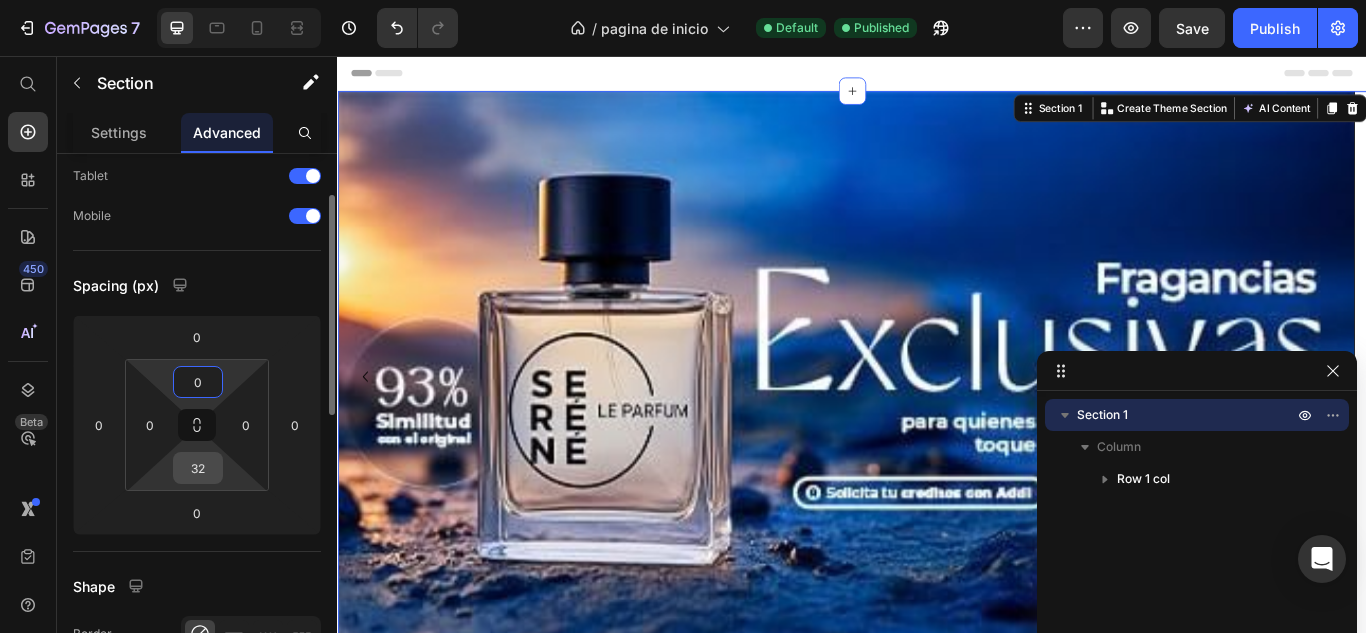 type on "0" 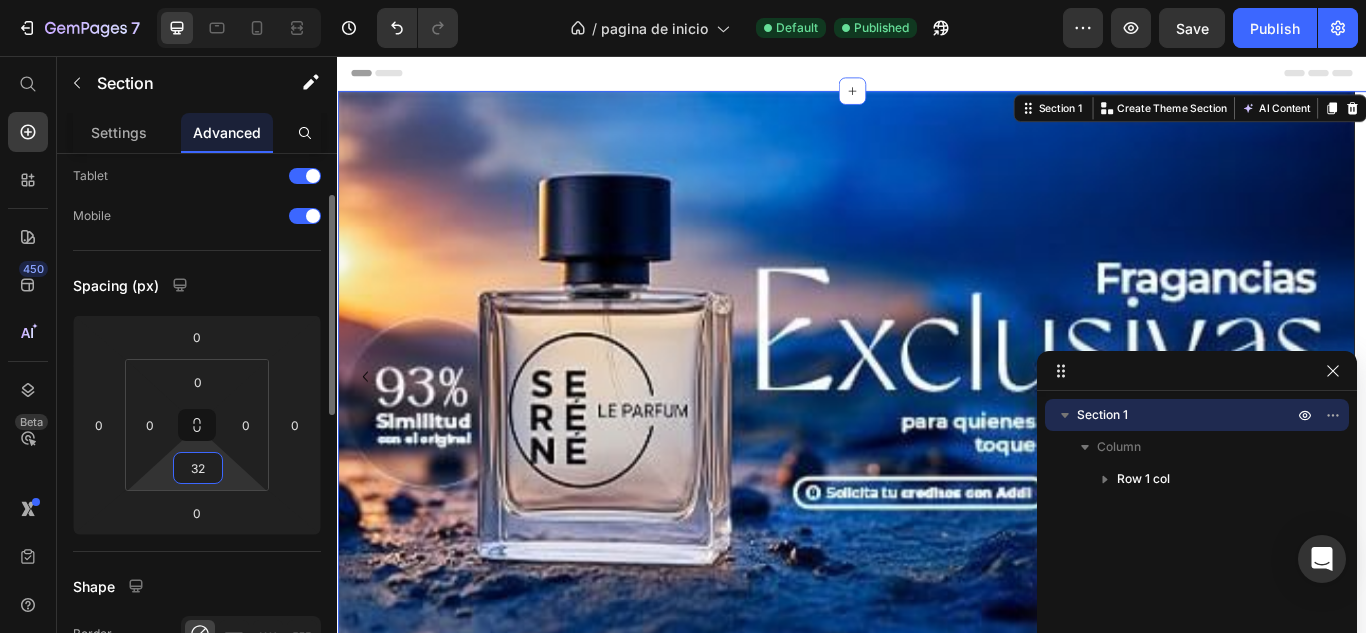 drag, startPoint x: 213, startPoint y: 477, endPoint x: 170, endPoint y: 467, distance: 44.14748 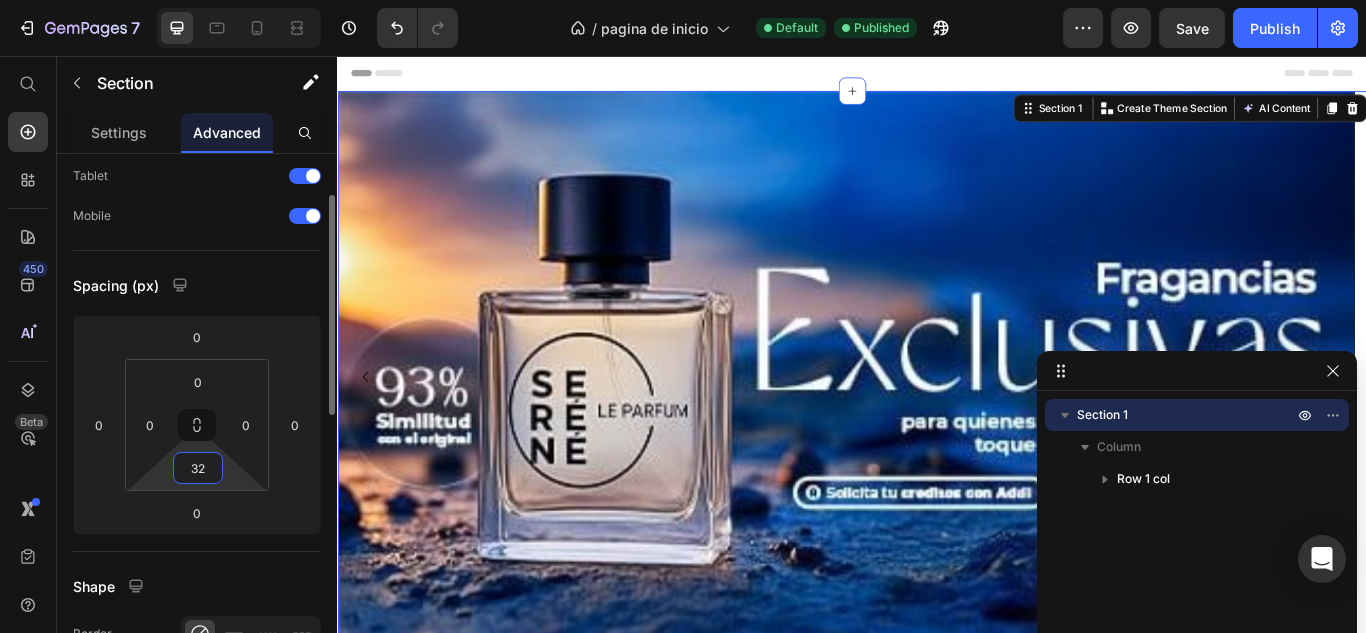 click on "0 0 32 0" at bounding box center (197, 425) 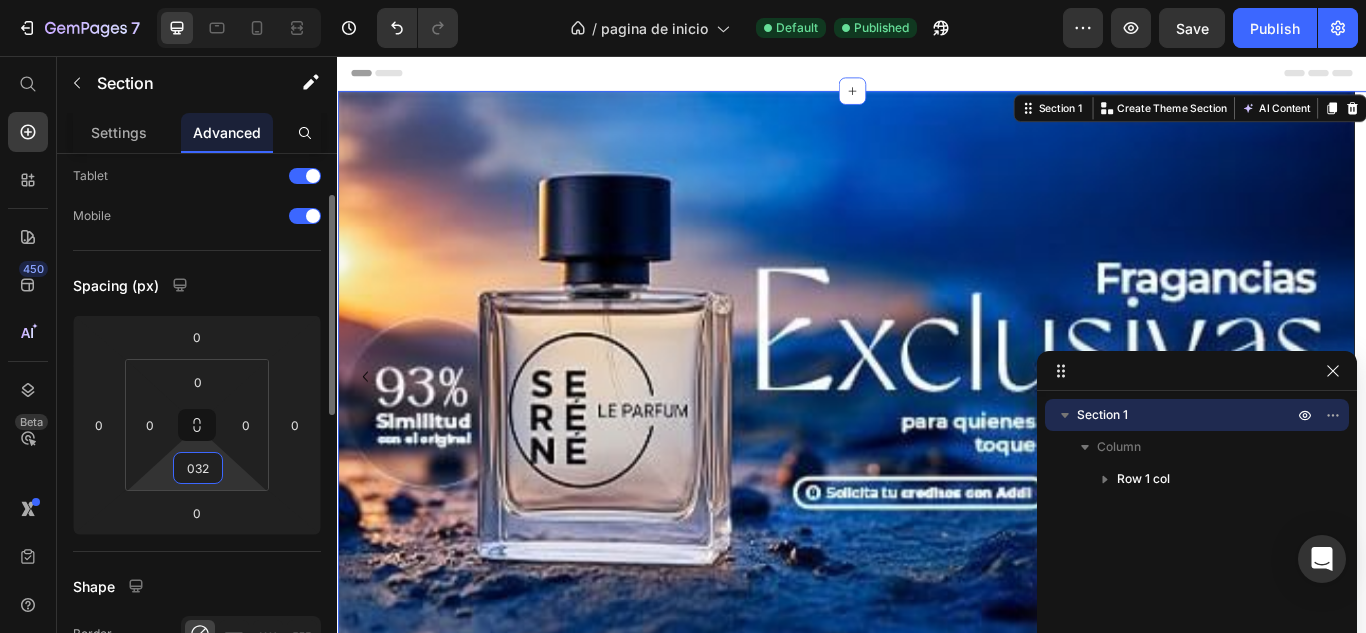 click on "032" at bounding box center (198, 468) 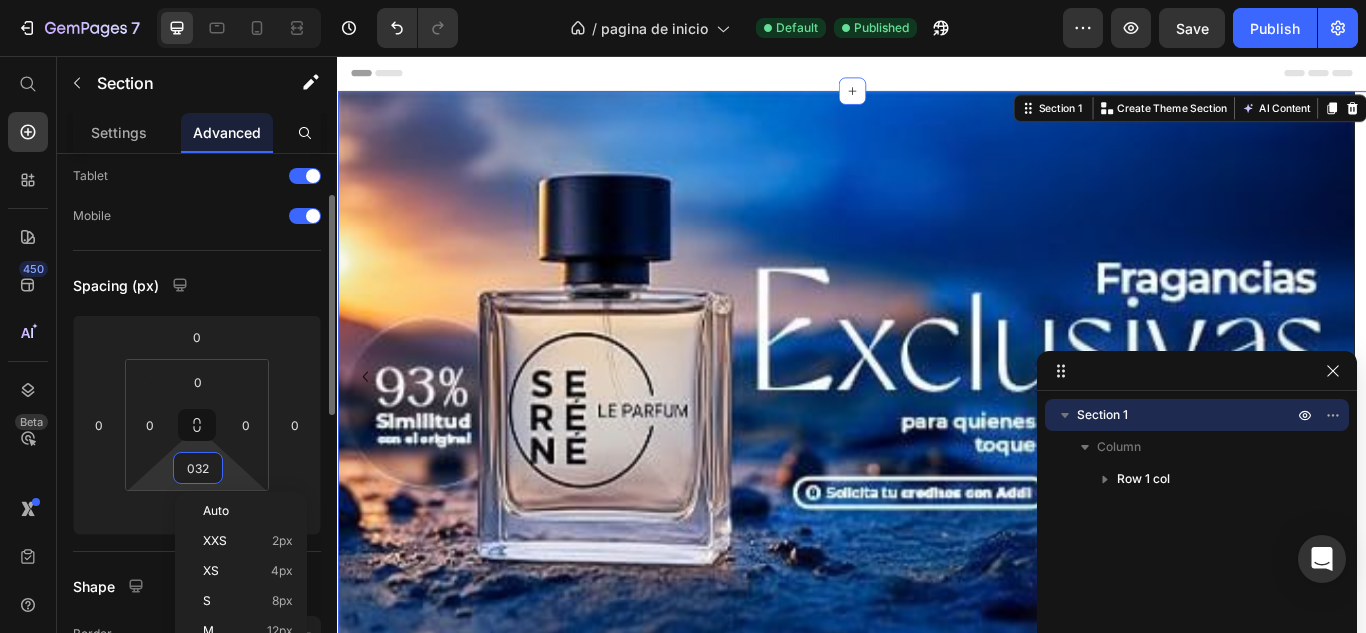 type on "0" 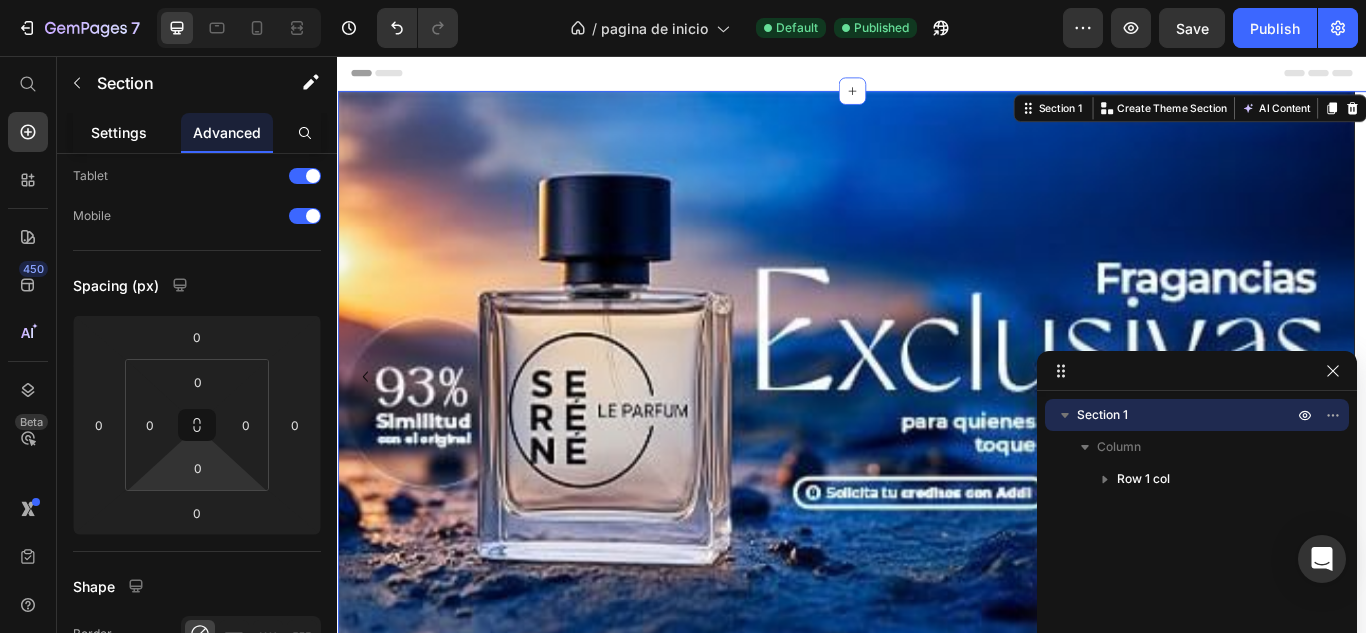 click on "Settings" 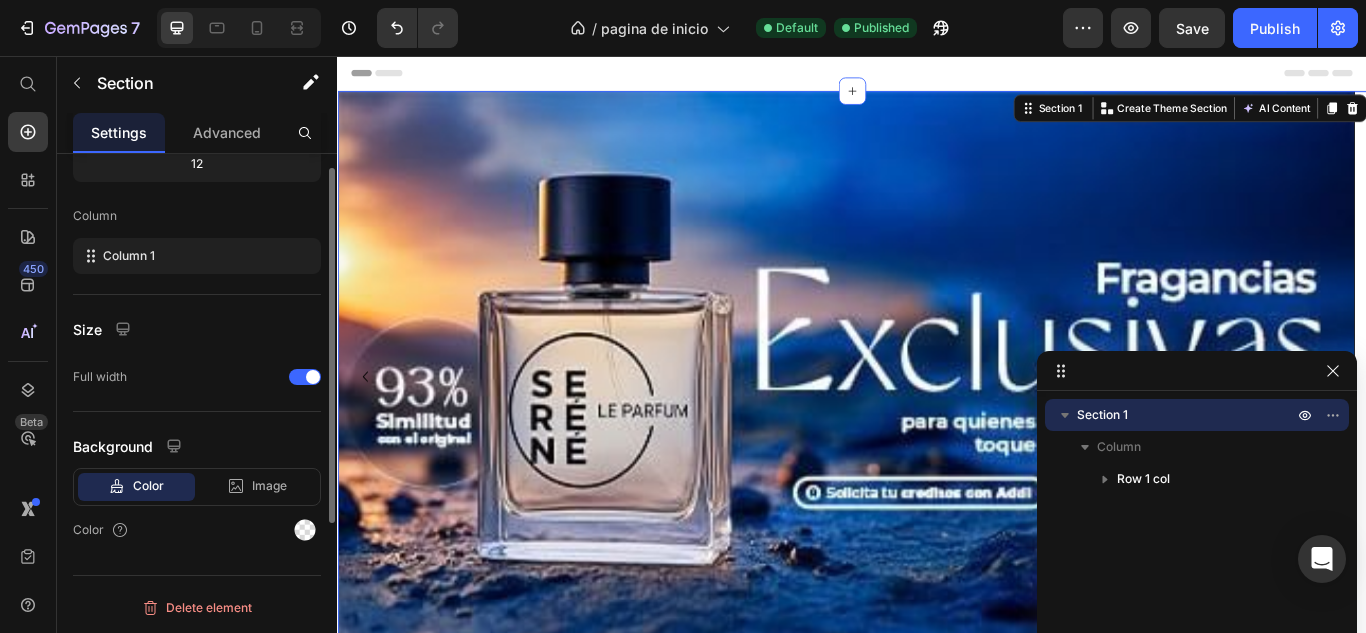 scroll, scrollTop: 172, scrollLeft: 0, axis: vertical 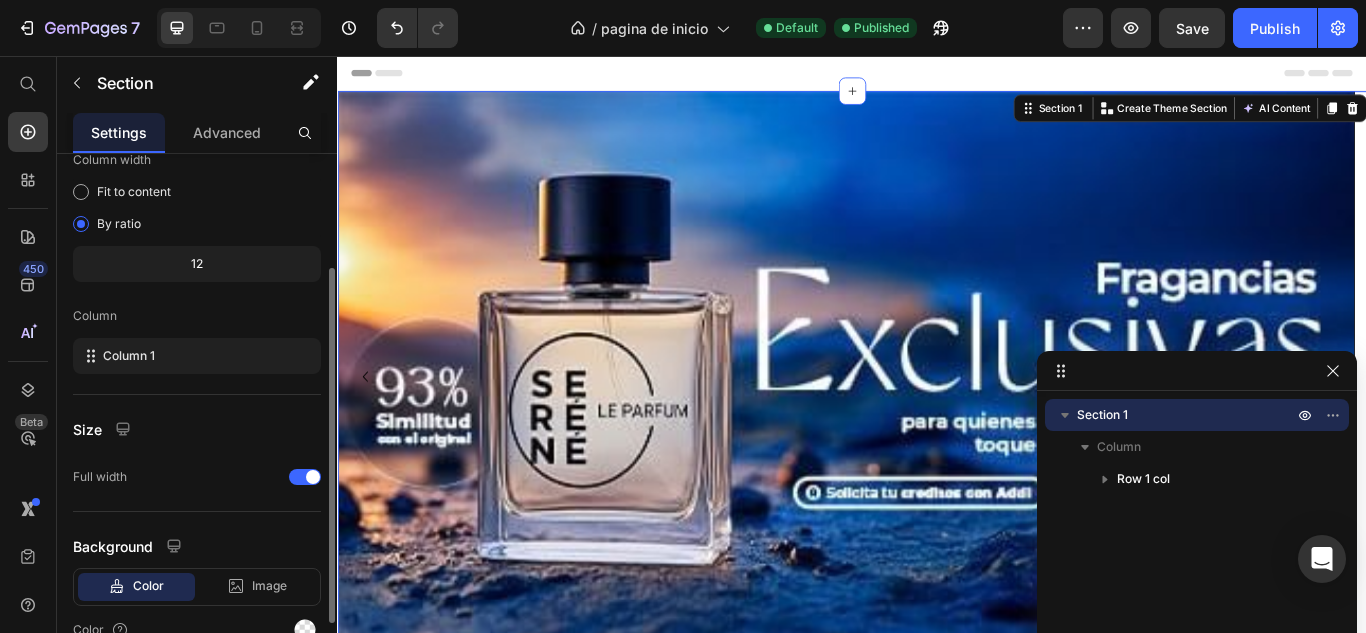 drag, startPoint x: 204, startPoint y: 254, endPoint x: 181, endPoint y: 260, distance: 23.769728 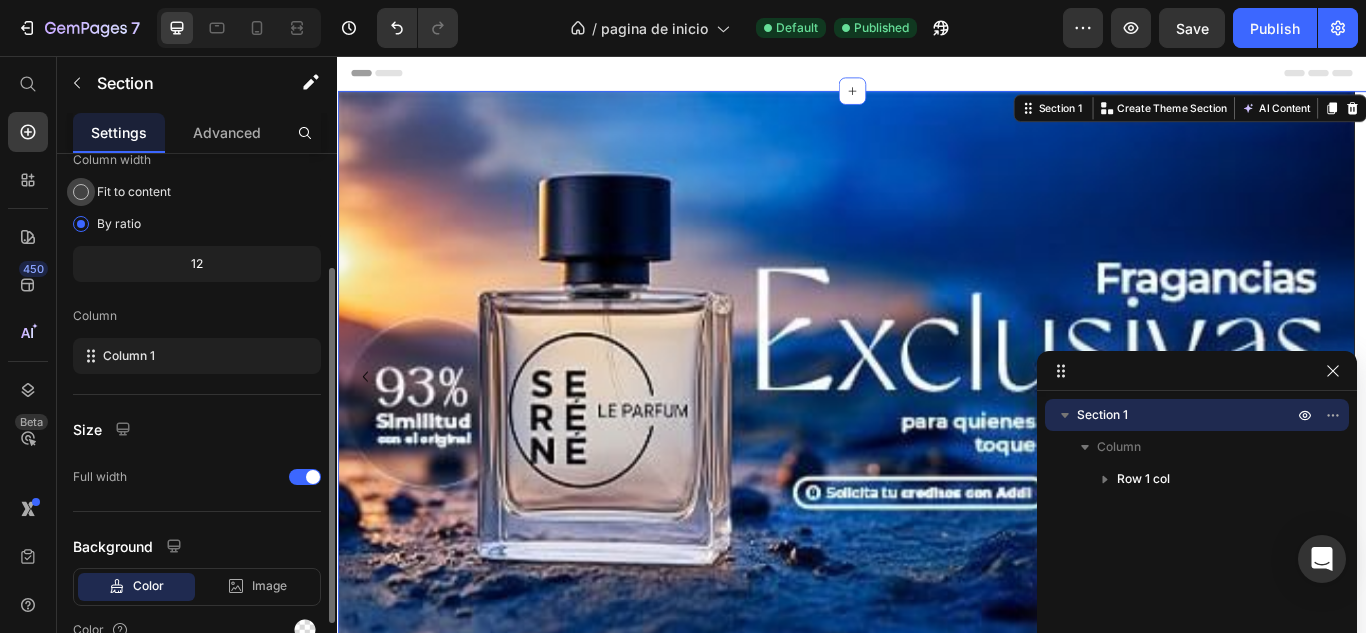 click at bounding box center (81, 192) 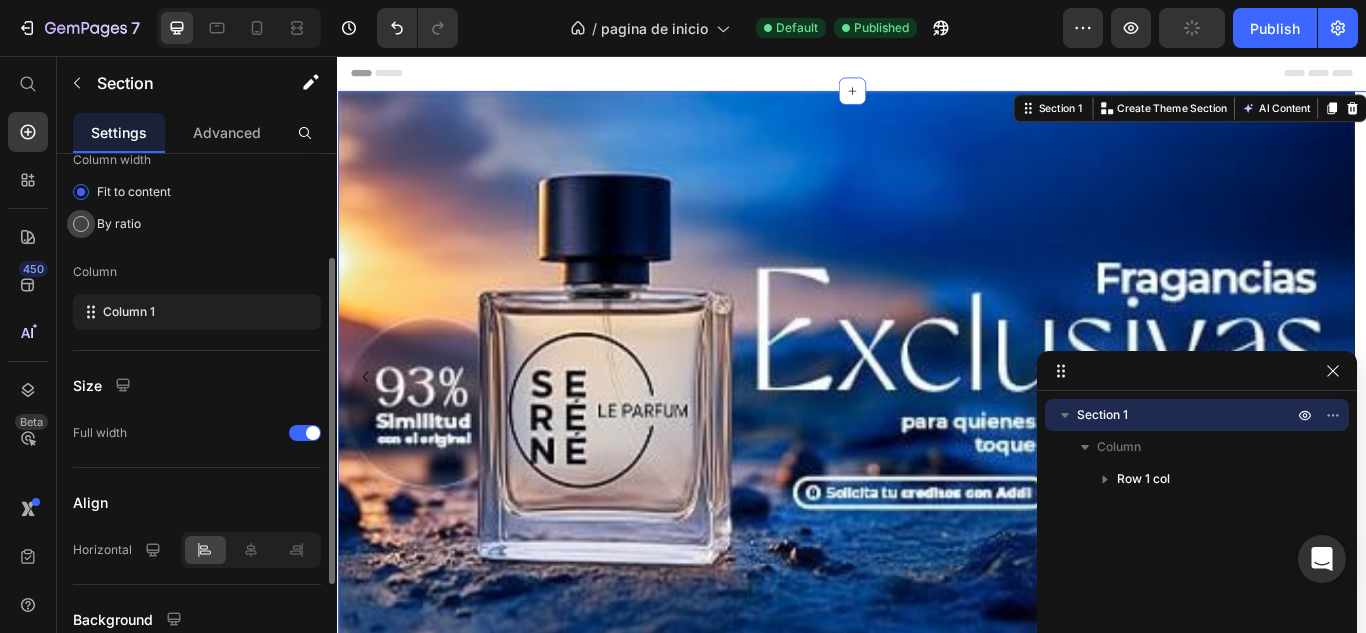 click at bounding box center [81, 224] 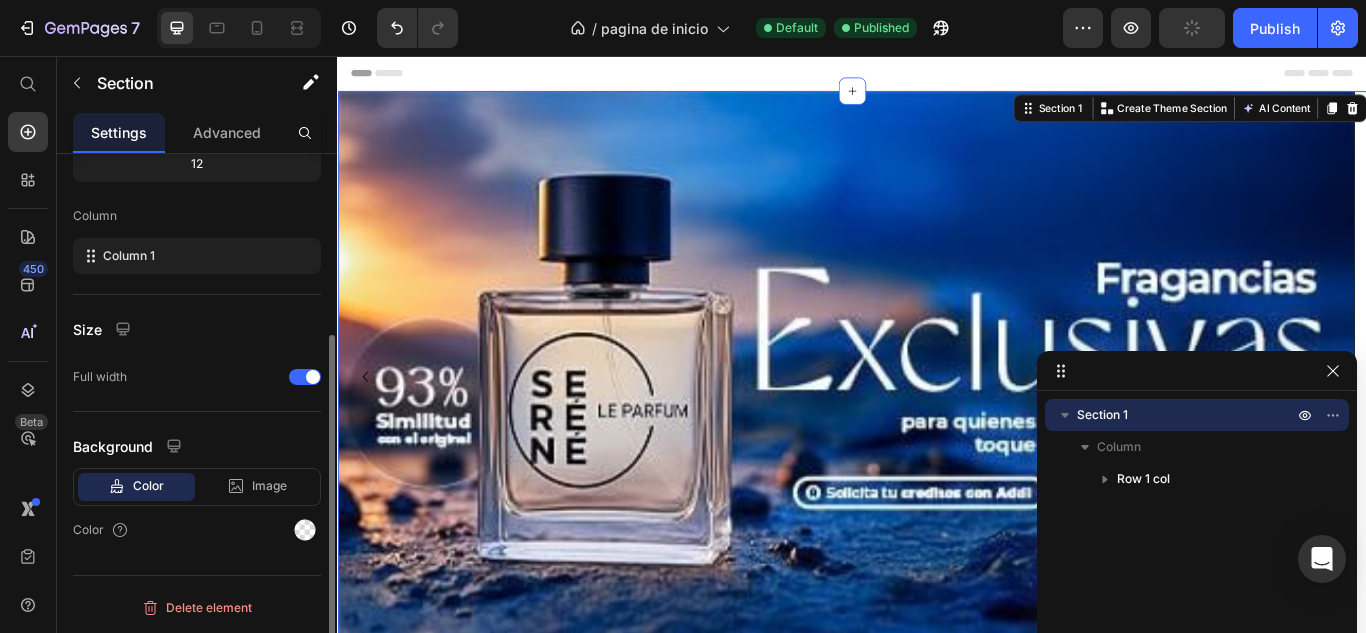 scroll, scrollTop: 0, scrollLeft: 0, axis: both 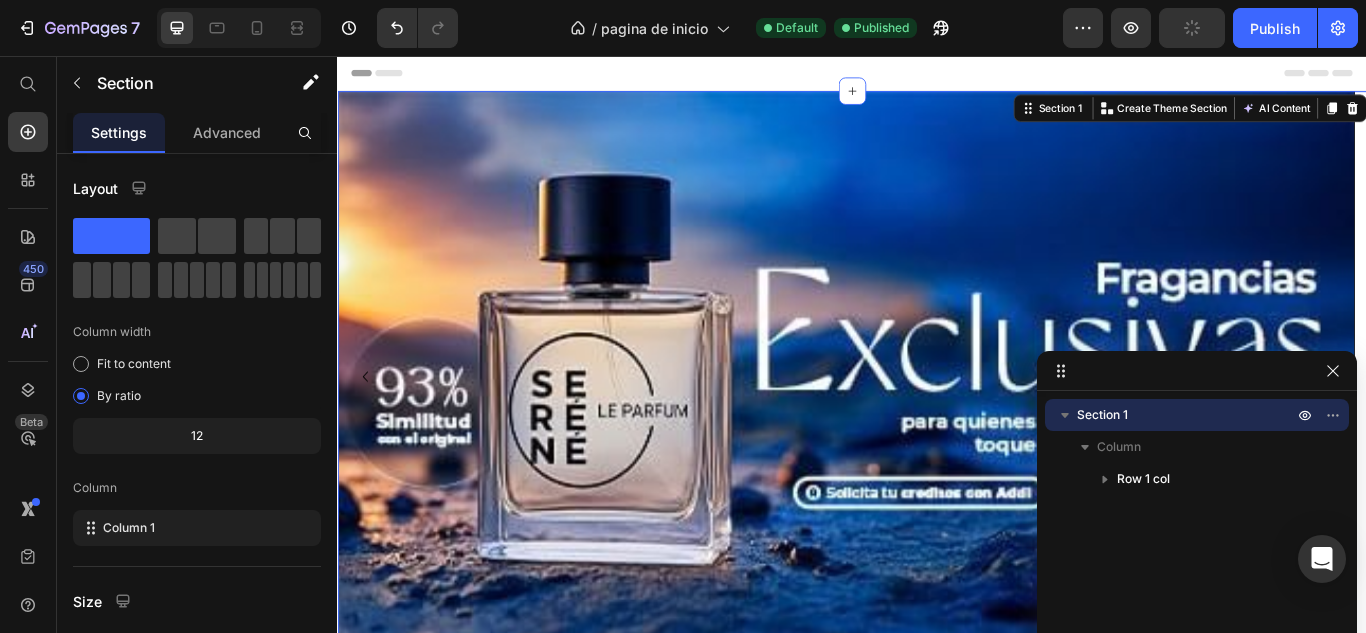 click on "Settings Advanced" at bounding box center (197, 133) 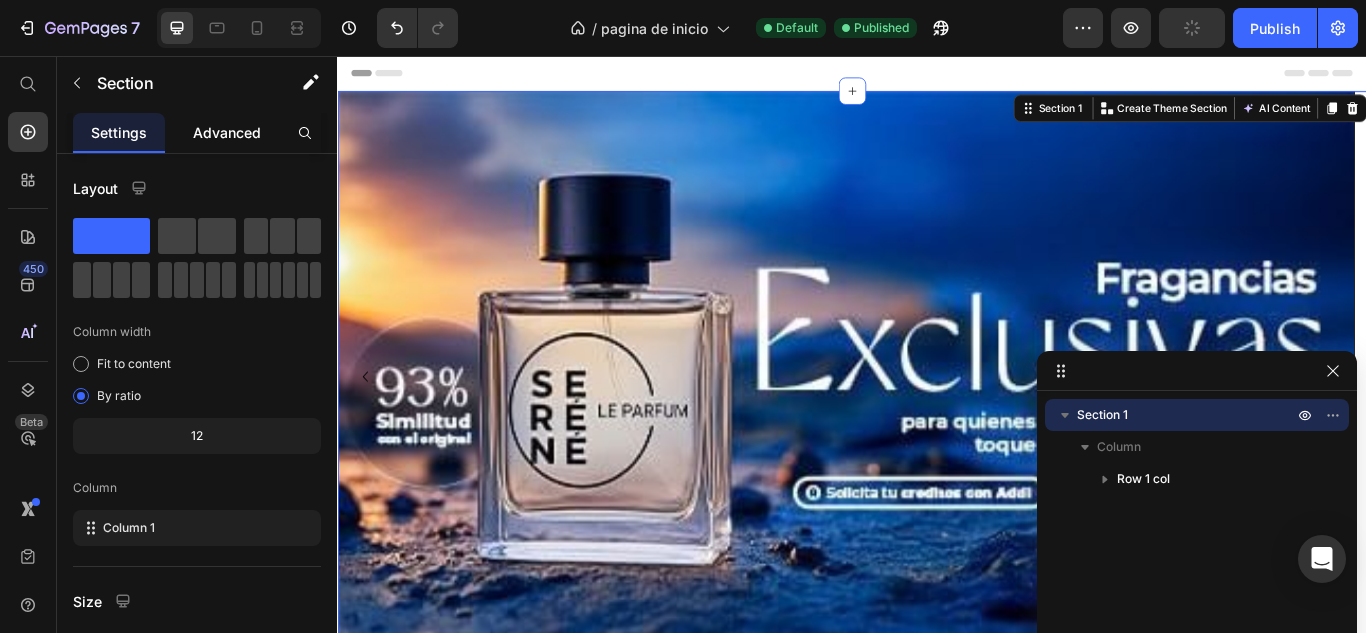 click on "Advanced" at bounding box center [227, 132] 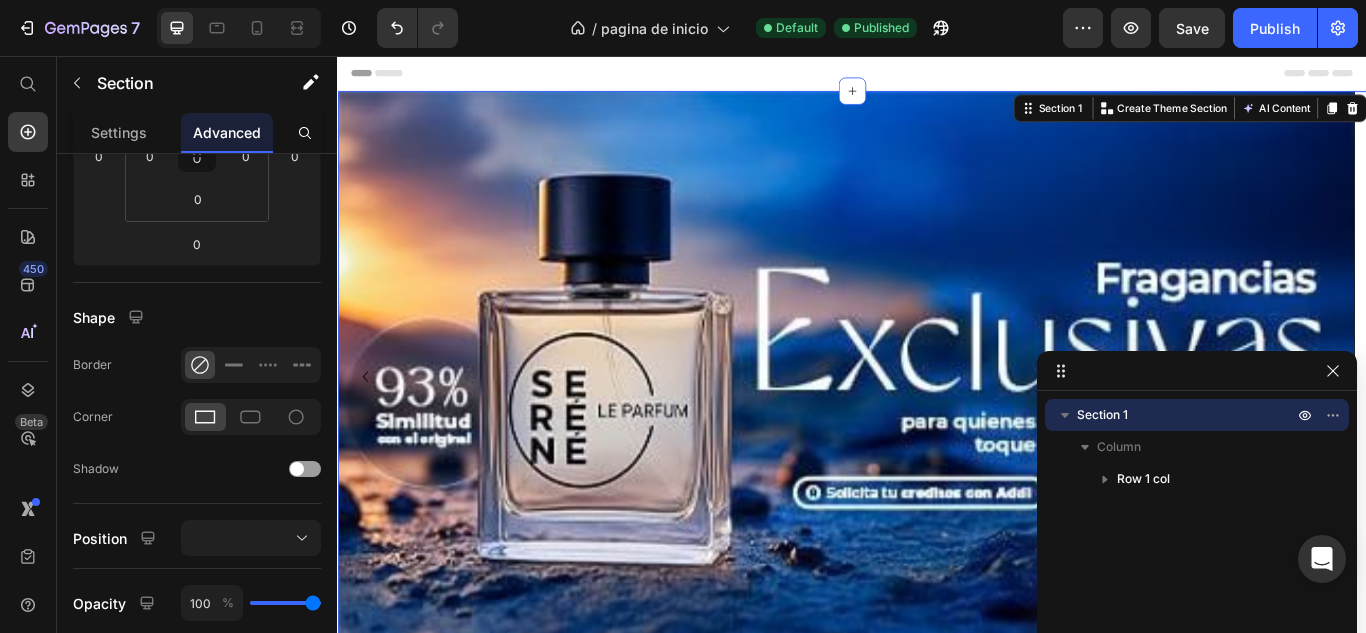 scroll, scrollTop: 0, scrollLeft: 0, axis: both 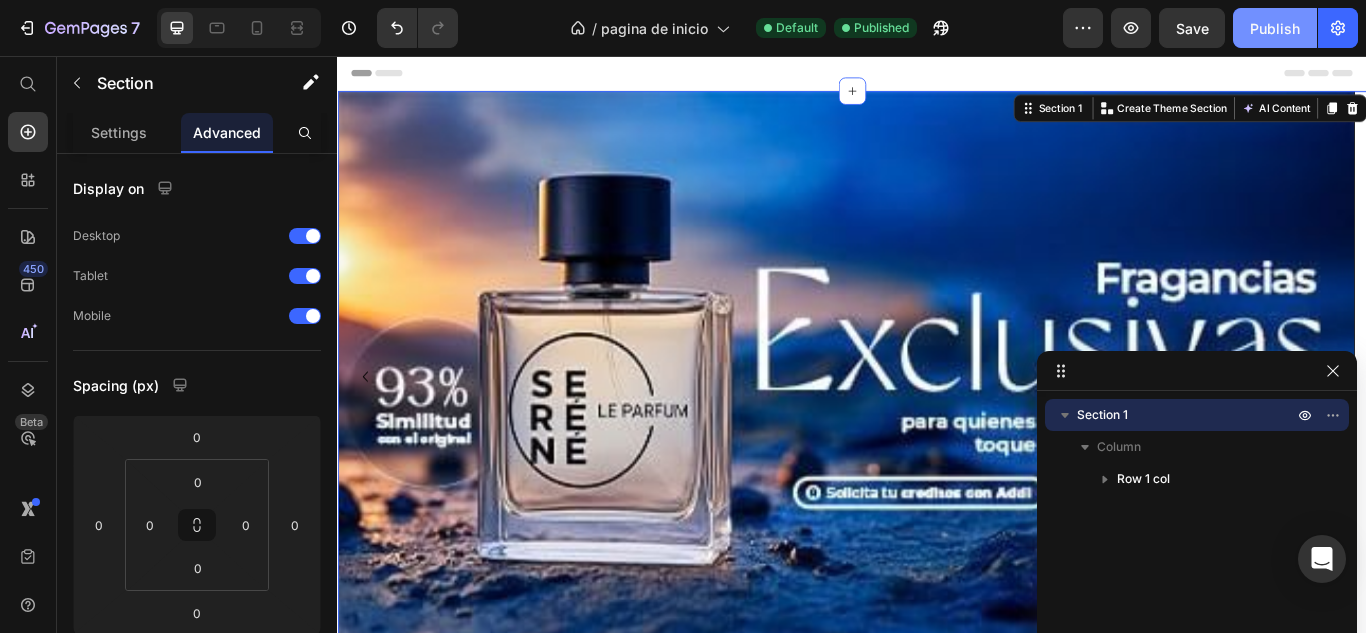 click on "Publish" at bounding box center [1275, 28] 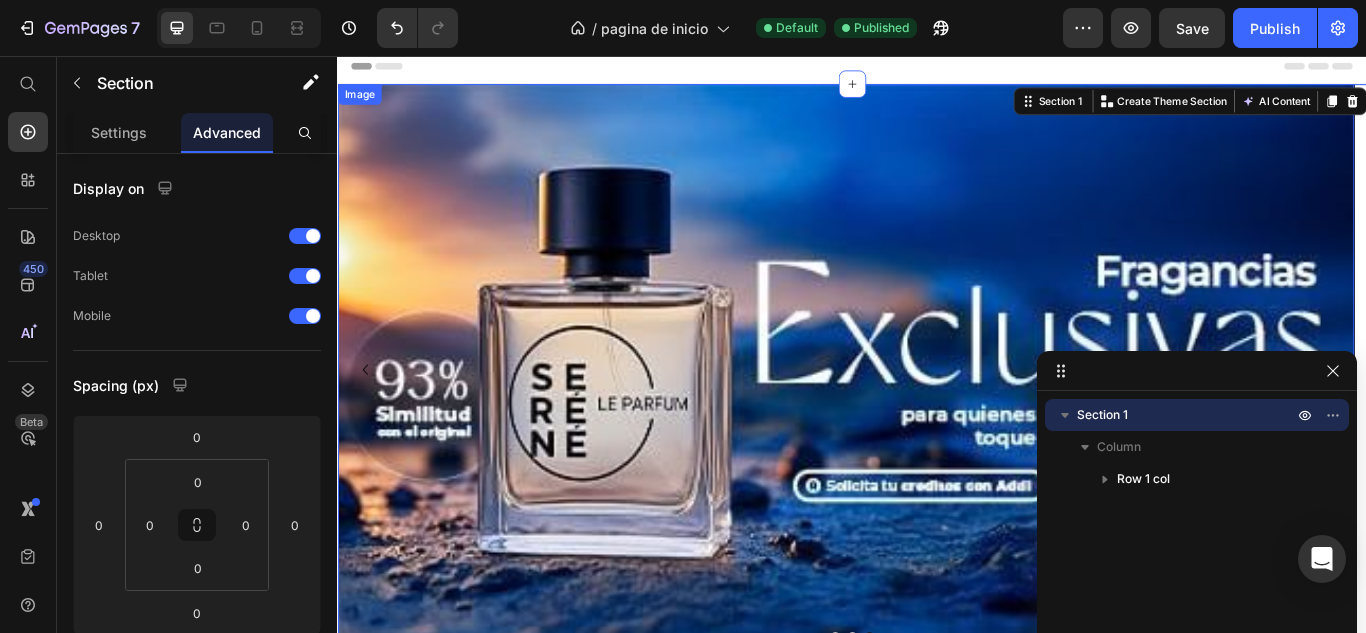 scroll, scrollTop: 0, scrollLeft: 0, axis: both 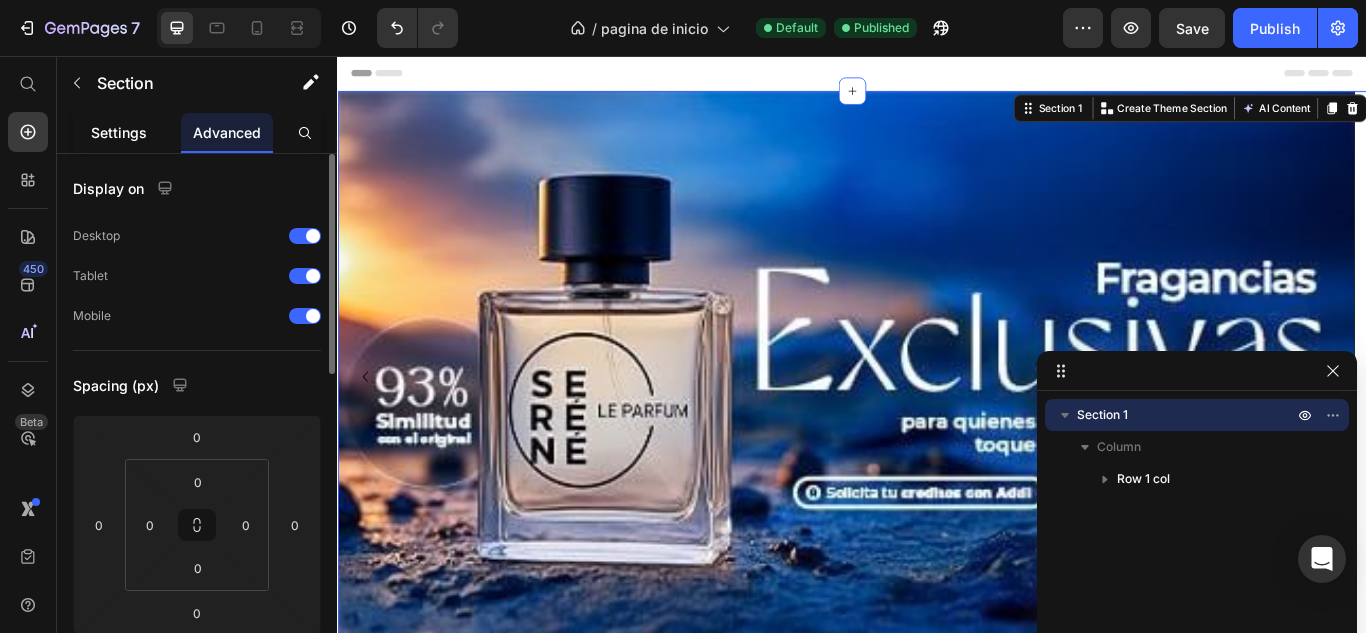 click on "Settings" 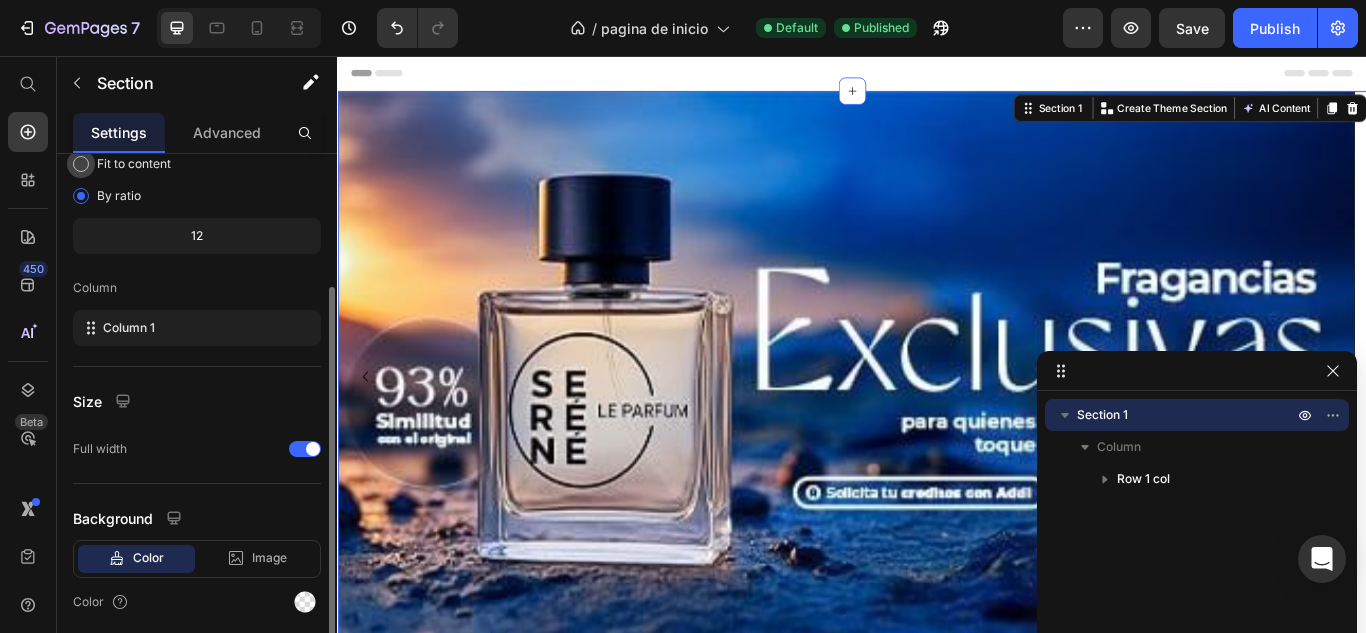 scroll, scrollTop: 272, scrollLeft: 0, axis: vertical 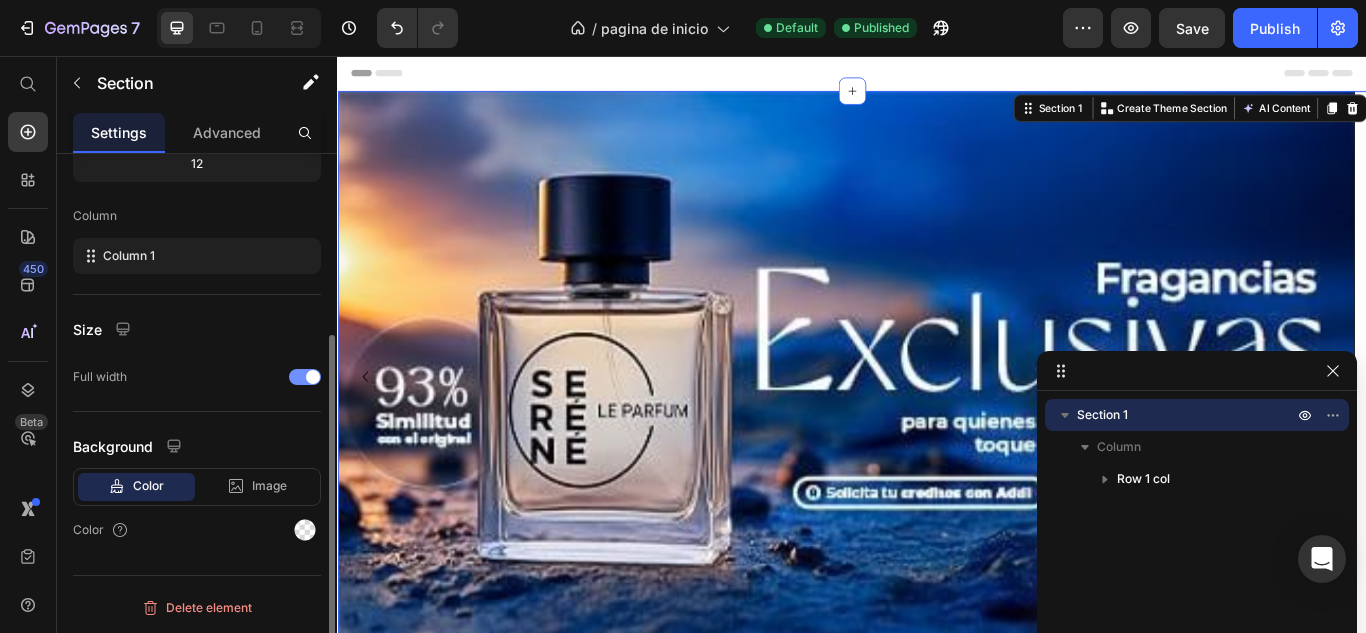 click at bounding box center (305, 377) 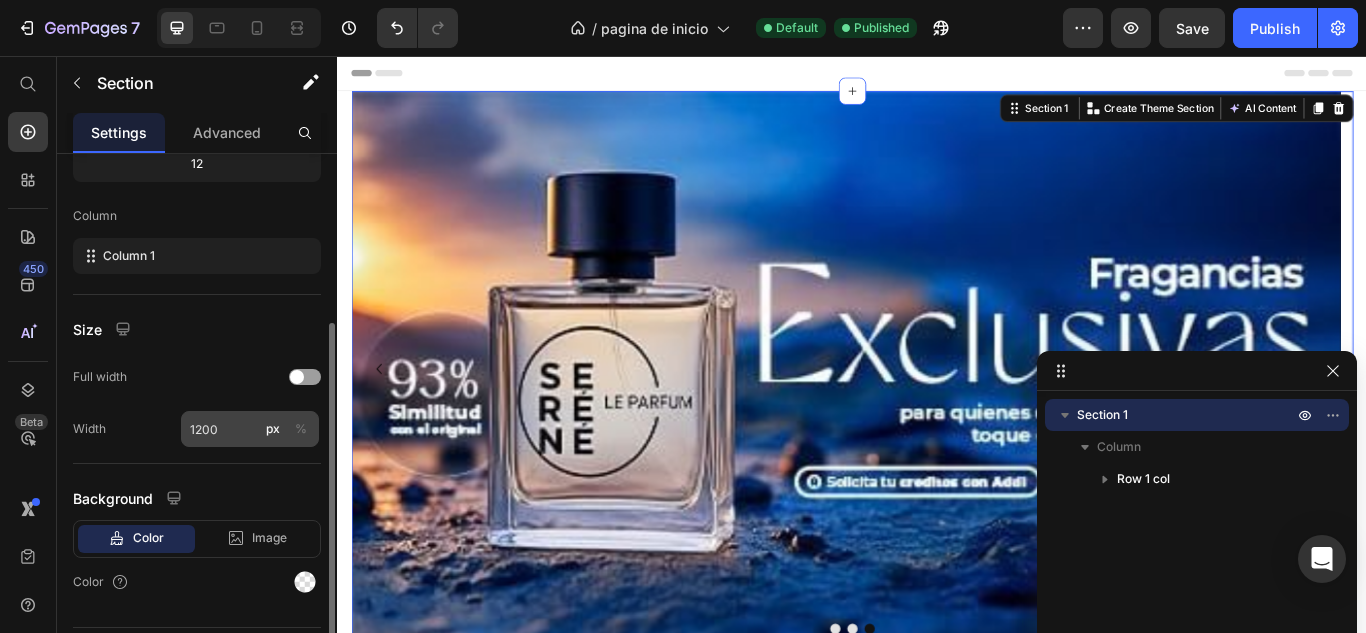 click on "%" 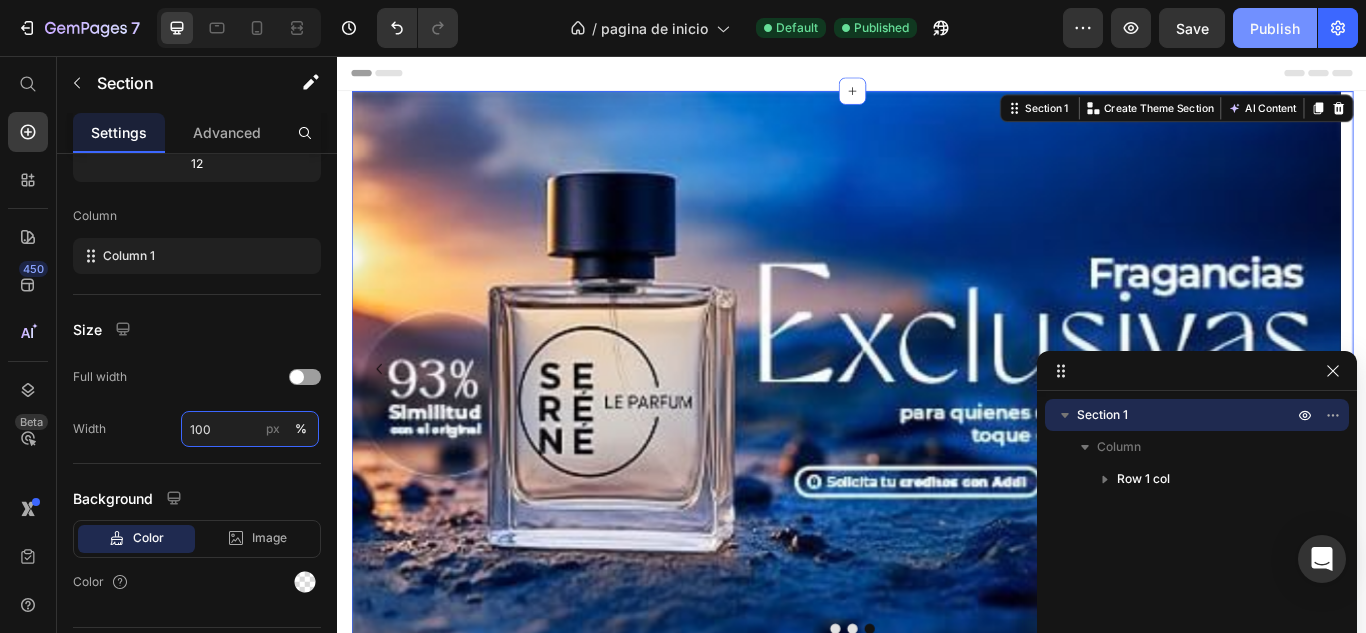 type on "100" 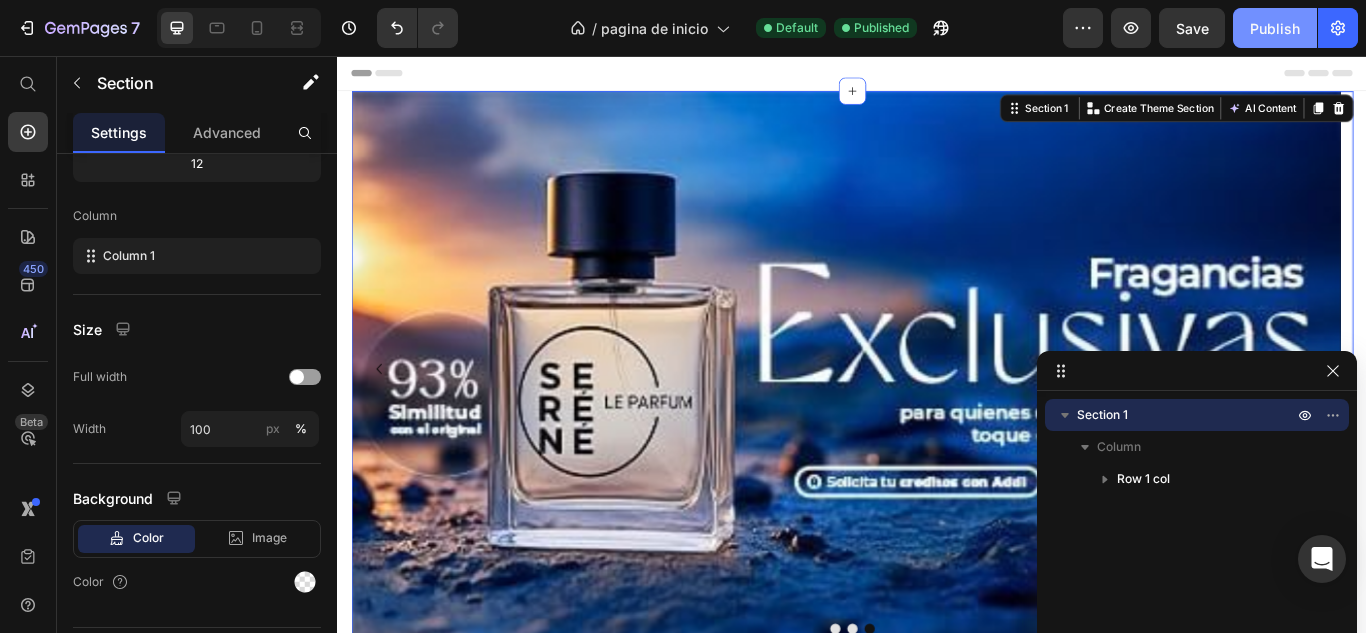 click on "Publish" at bounding box center (1275, 28) 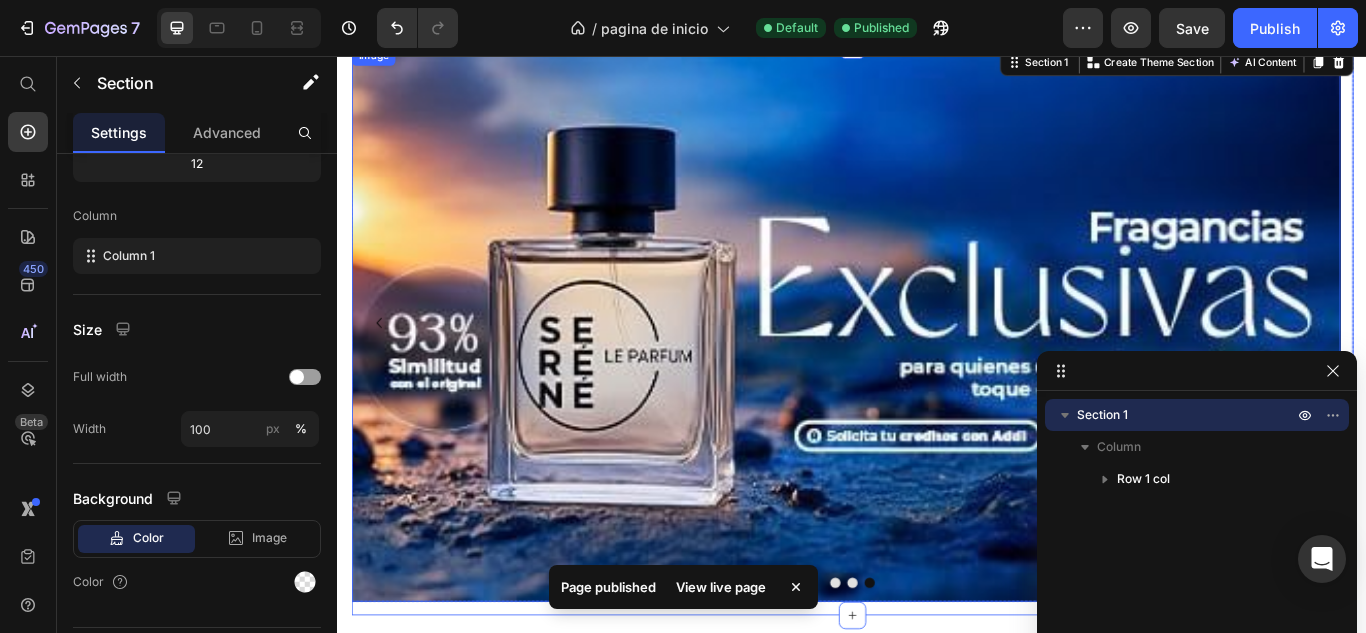 scroll, scrollTop: 0, scrollLeft: 0, axis: both 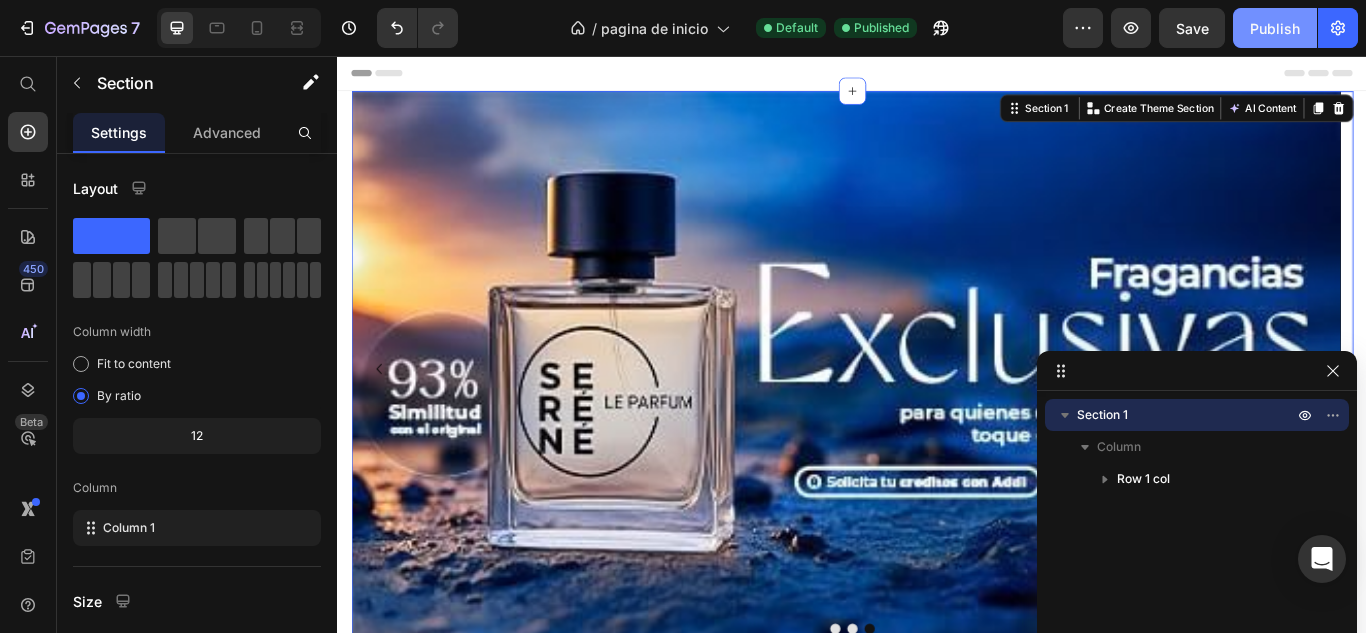 click on "Publish" 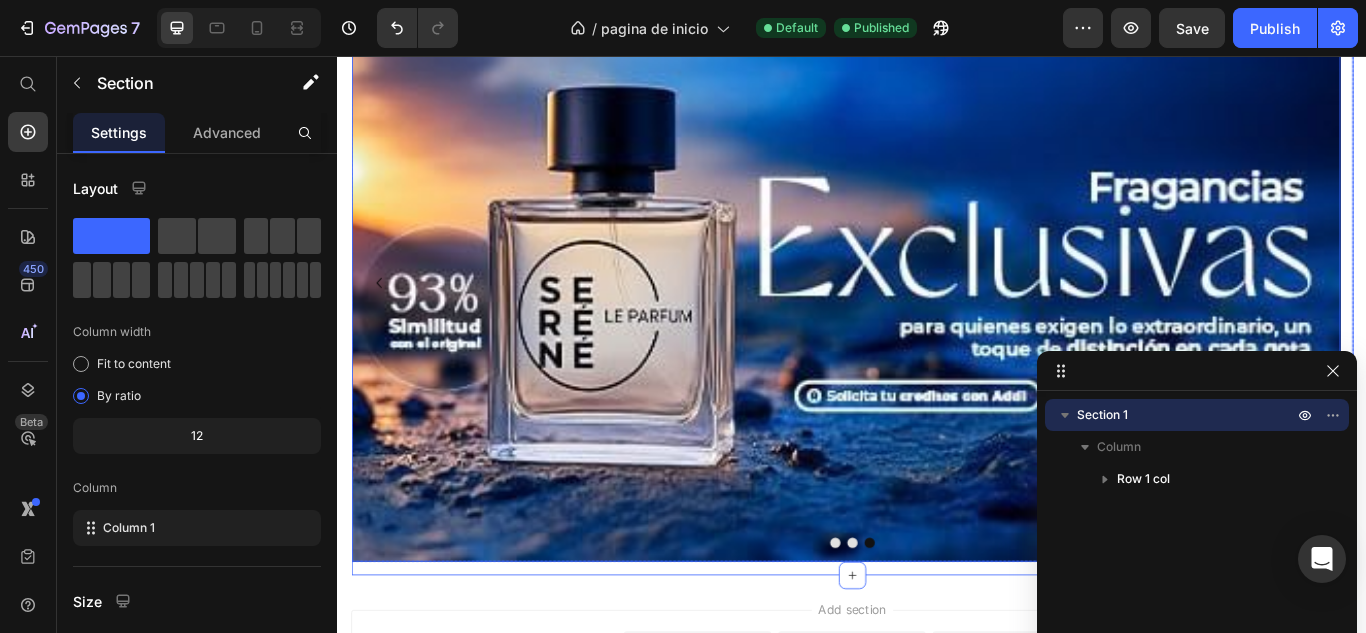 scroll, scrollTop: 0, scrollLeft: 0, axis: both 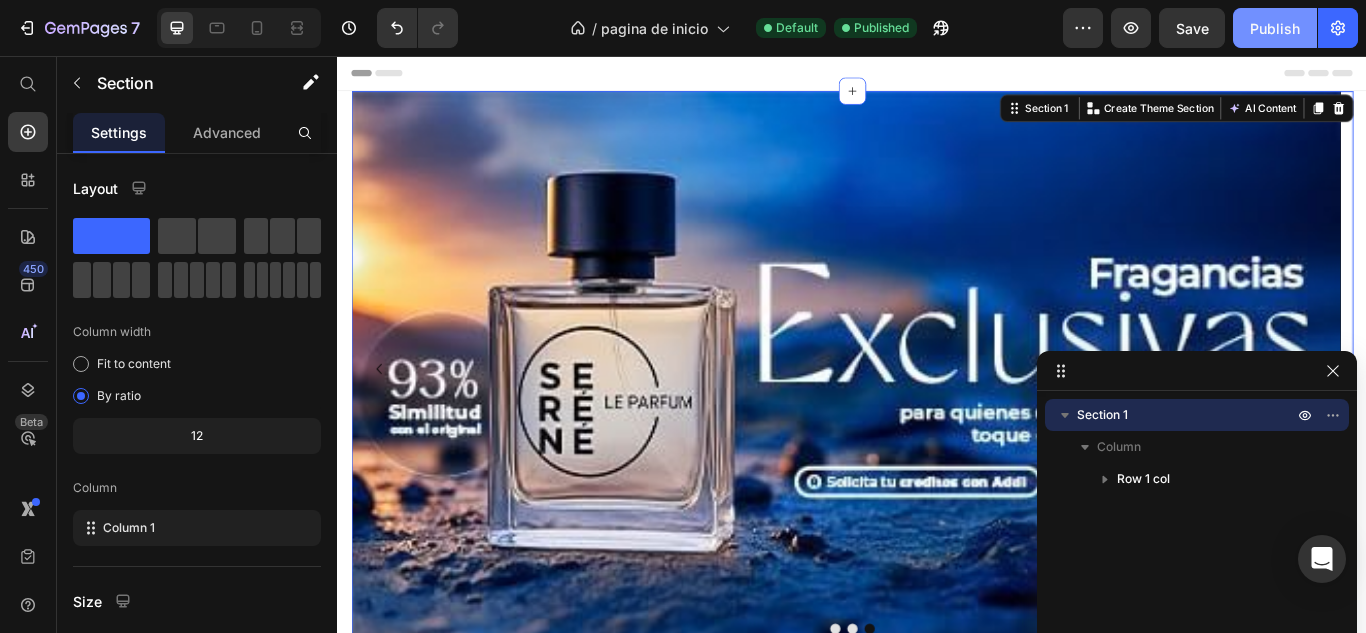 click on "Publish" 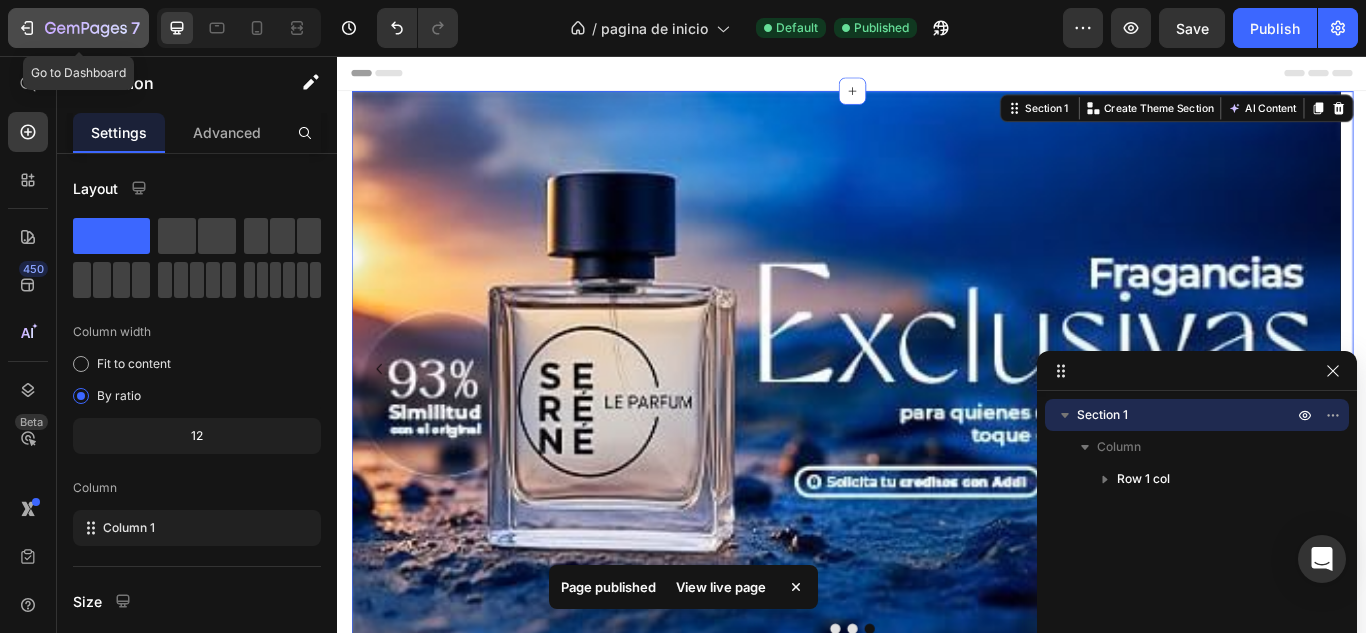 click on "7" at bounding box center [78, 28] 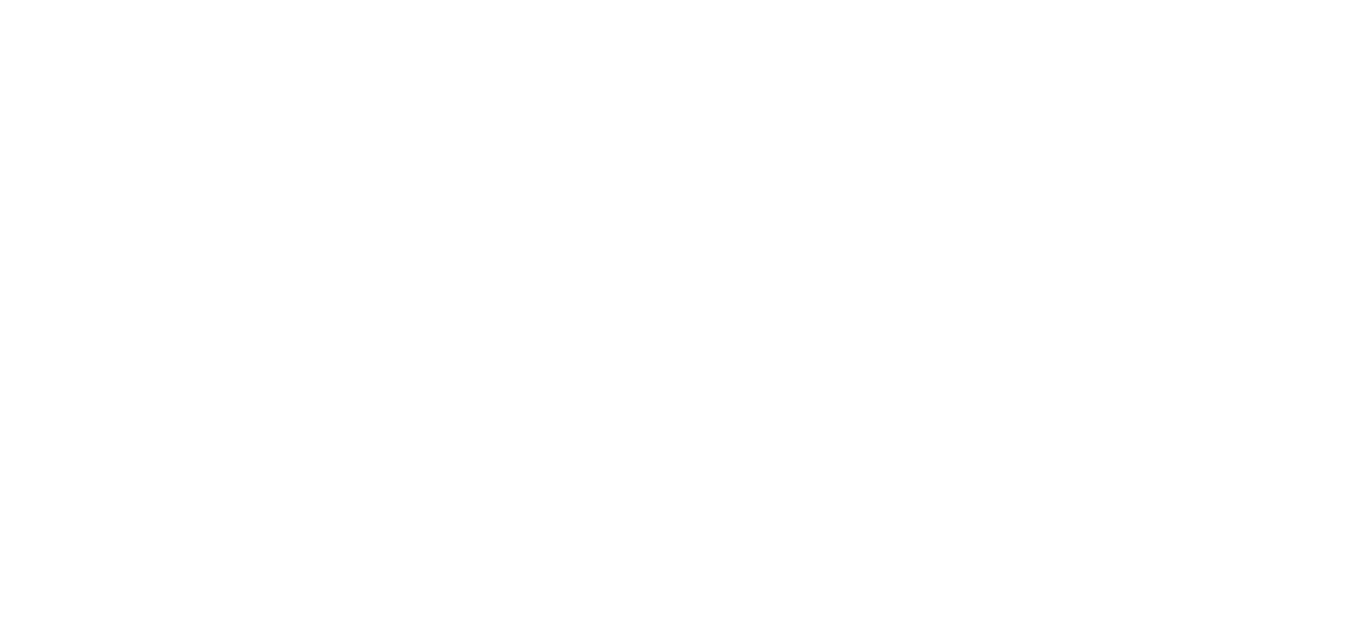 scroll, scrollTop: 0, scrollLeft: 0, axis: both 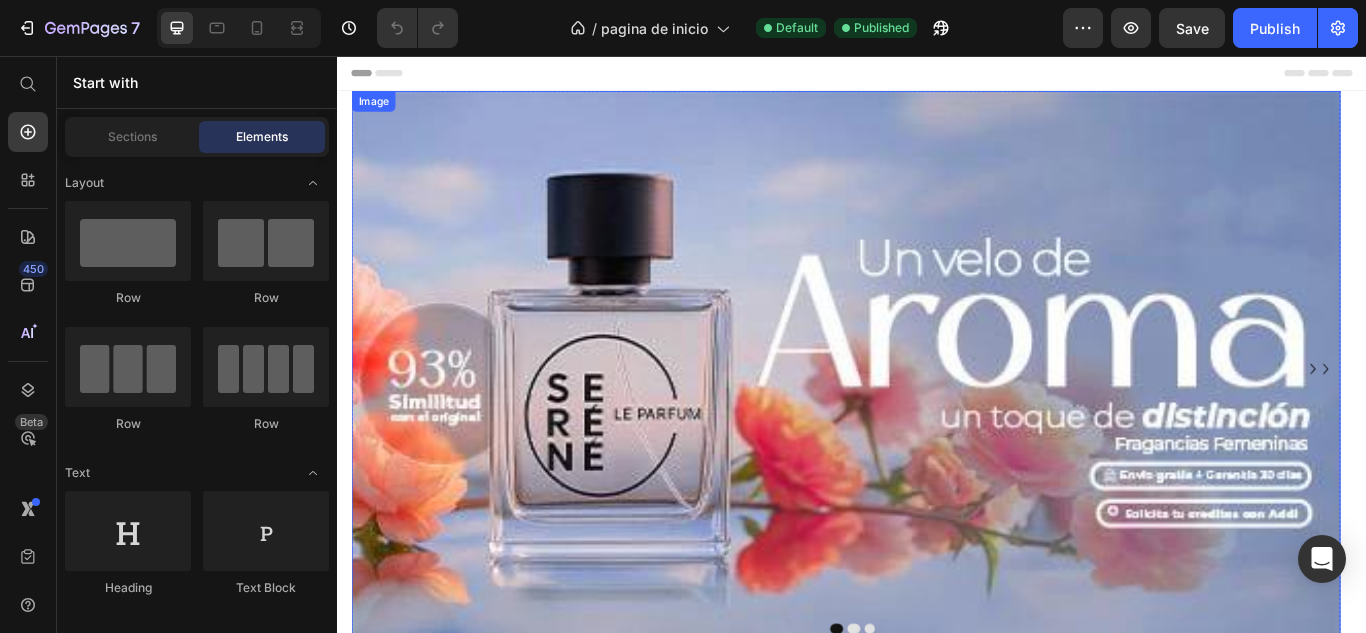 click at bounding box center (929, 421) 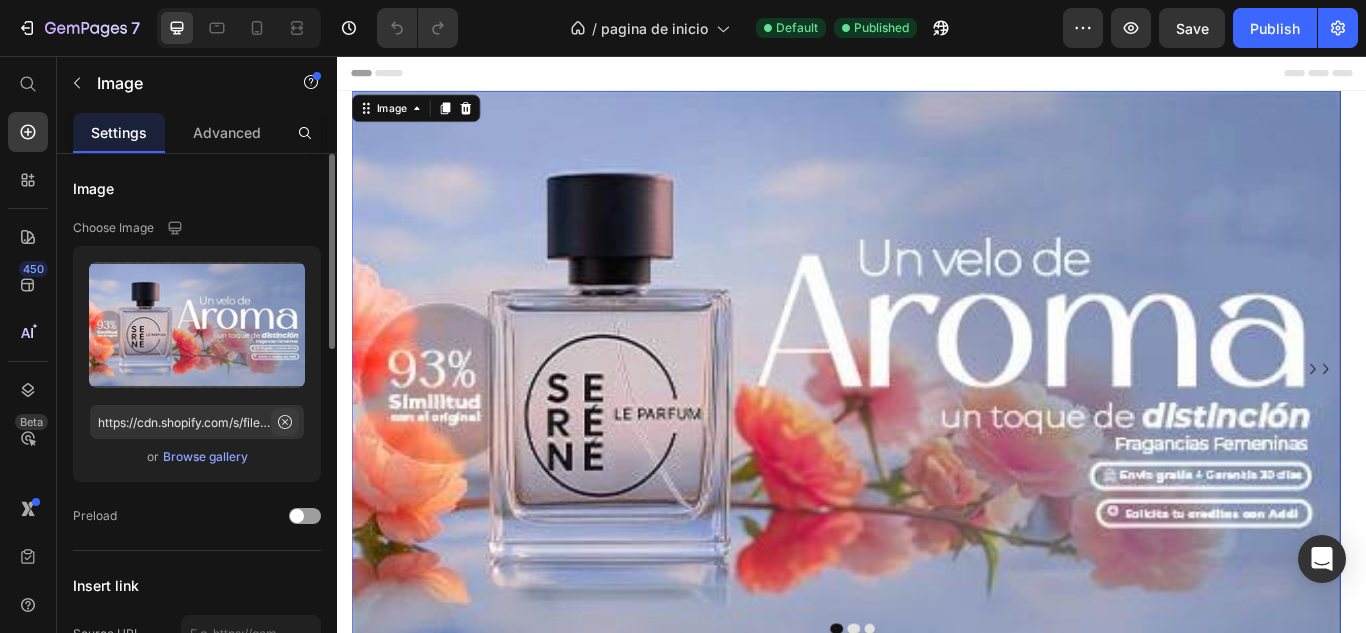 click 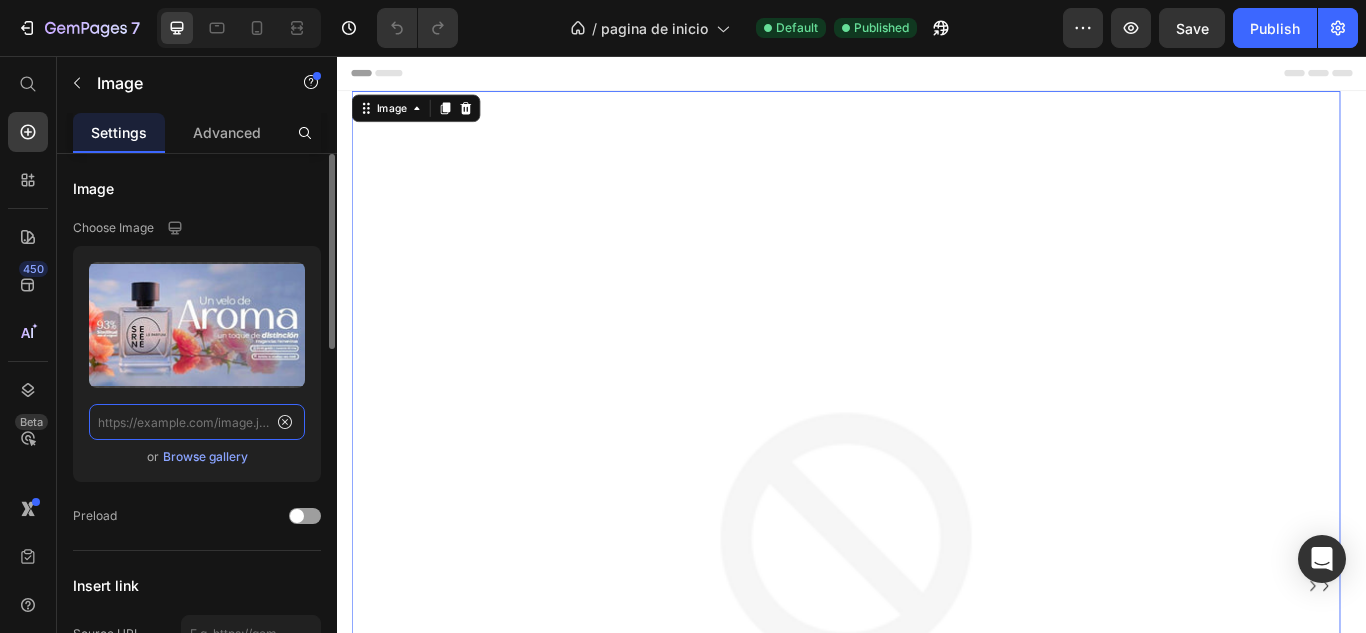 scroll, scrollTop: 0, scrollLeft: 0, axis: both 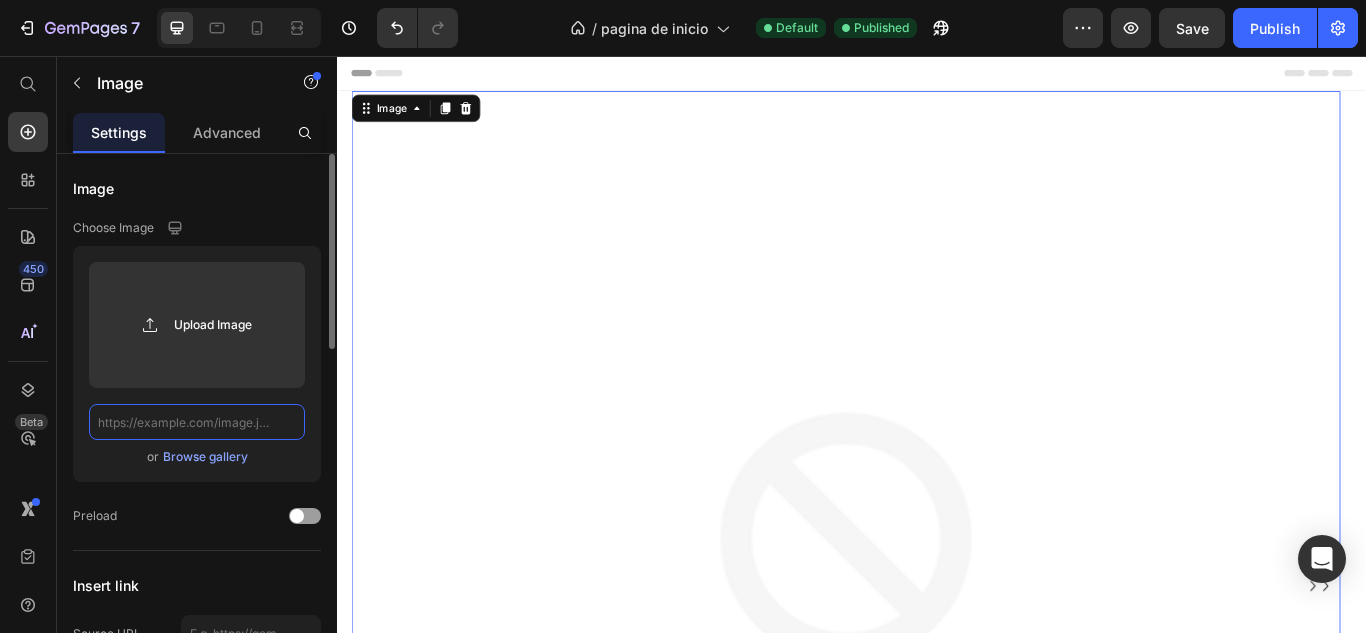 click 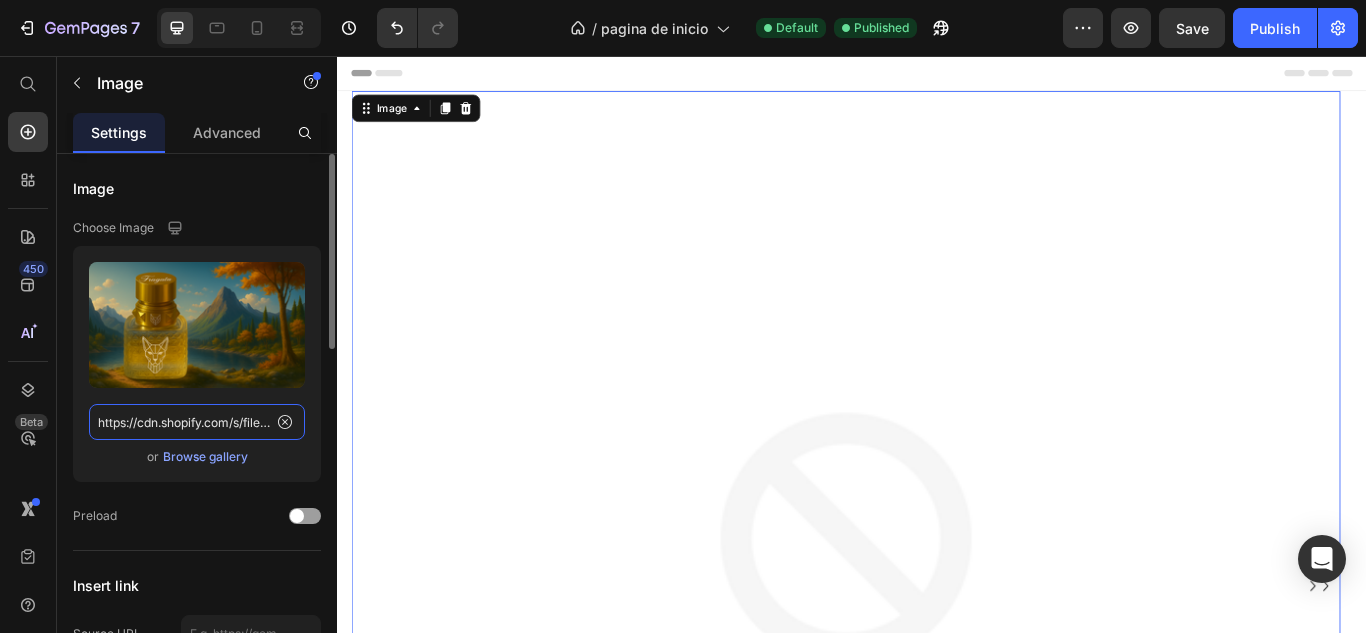 scroll, scrollTop: 0, scrollLeft: 492, axis: horizontal 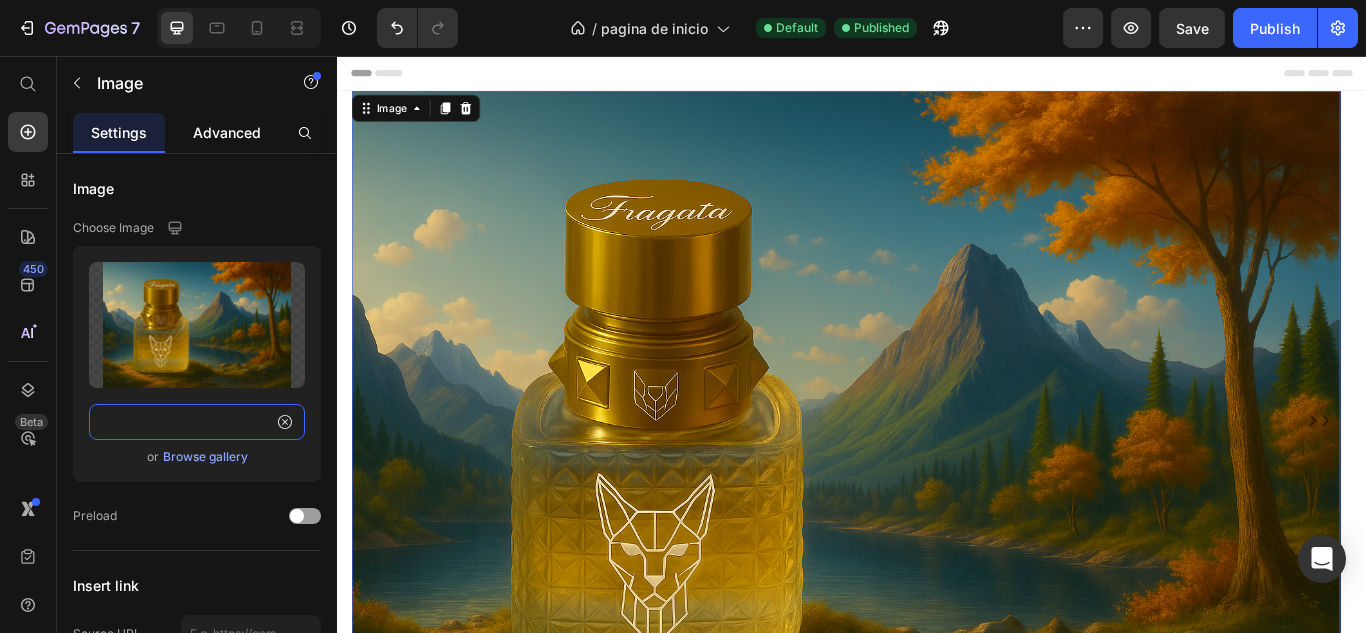 type on "https://cdn.shopify.com/s/files/1/0714/2821/0851/files/ChatGPT_Image_13_jul_2025_07_50_11_p.m..png?v=1752454307" 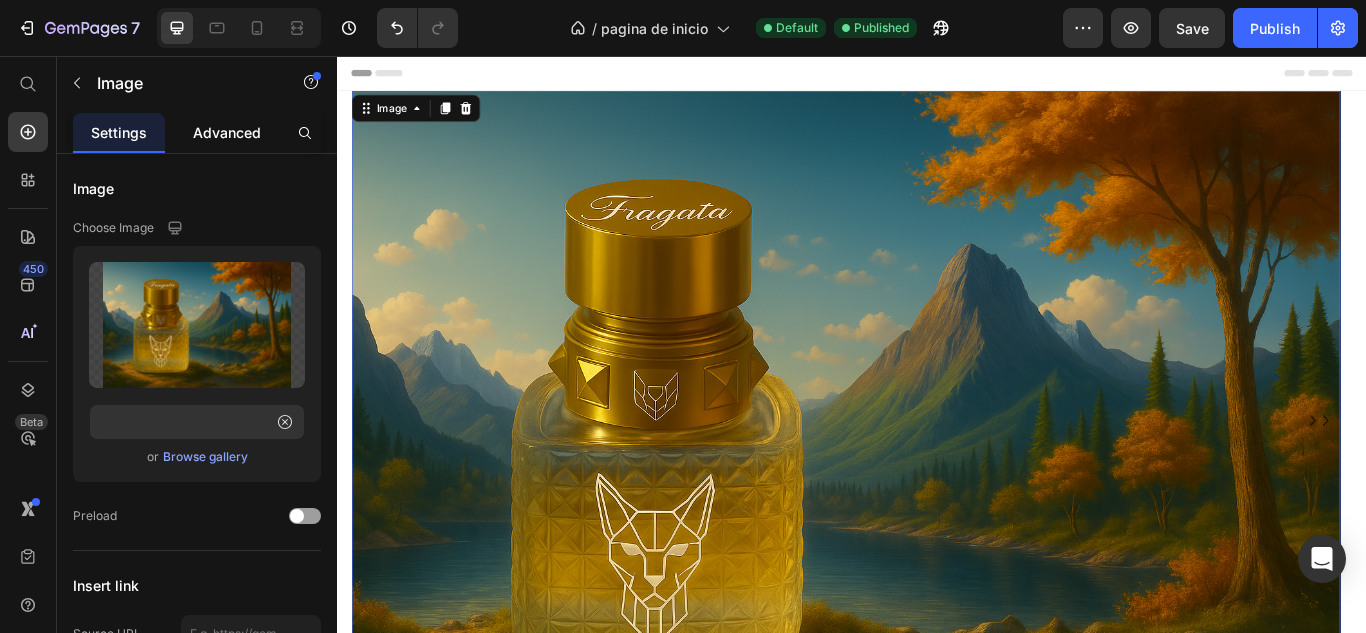 click on "Advanced" 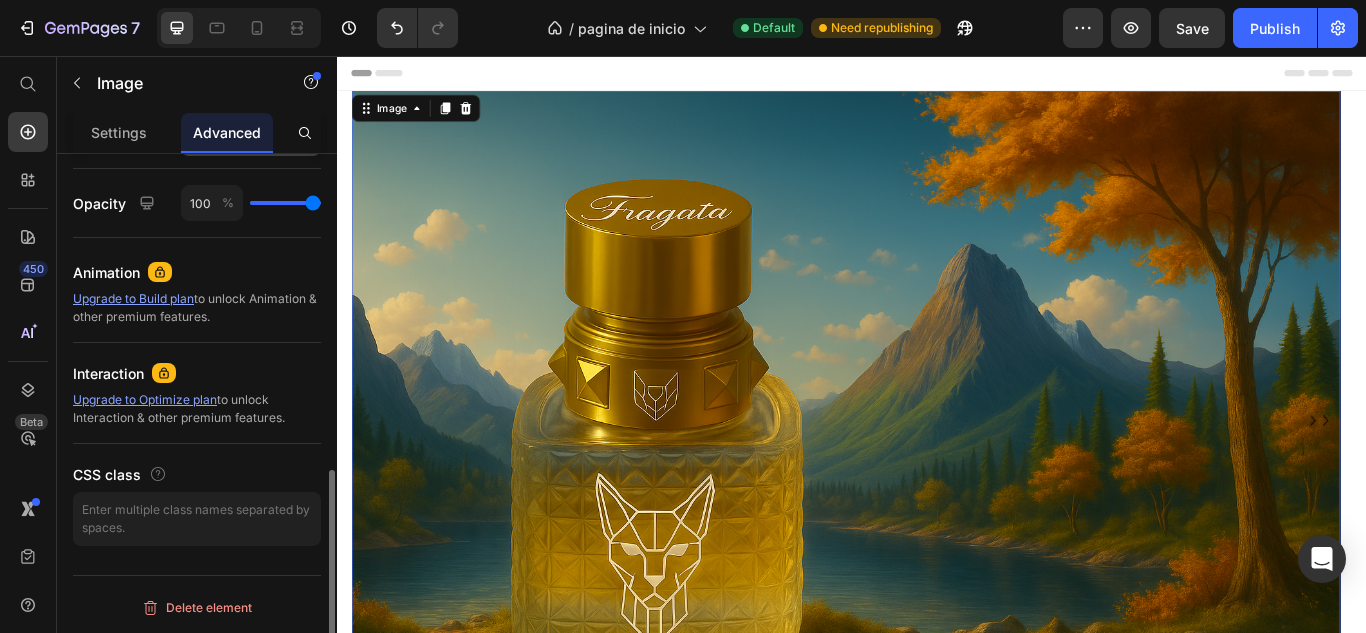 scroll, scrollTop: 469, scrollLeft: 0, axis: vertical 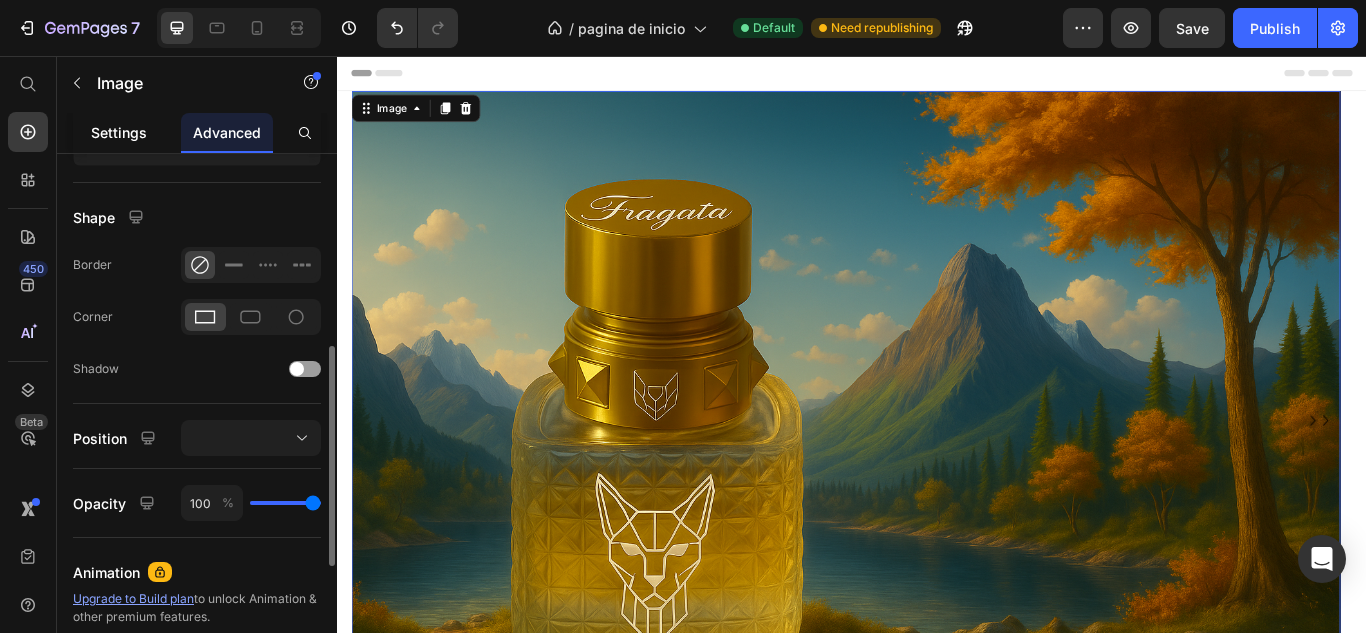 click on "Settings" at bounding box center [119, 132] 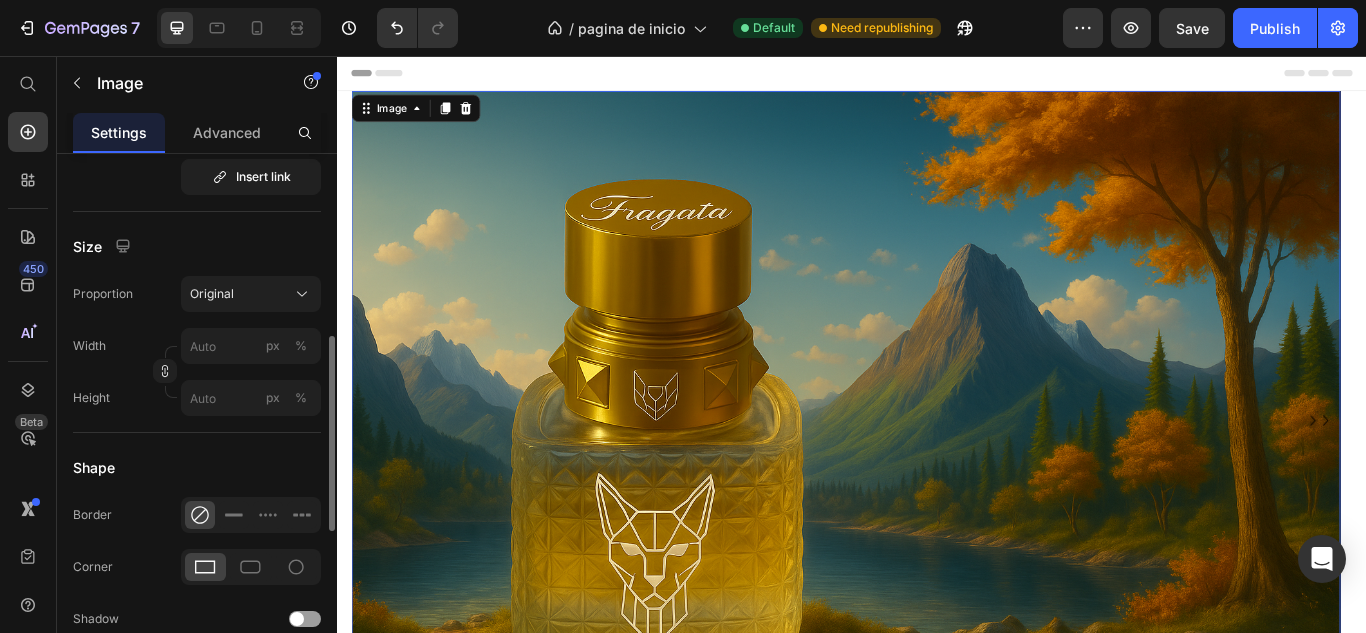 scroll, scrollTop: 600, scrollLeft: 0, axis: vertical 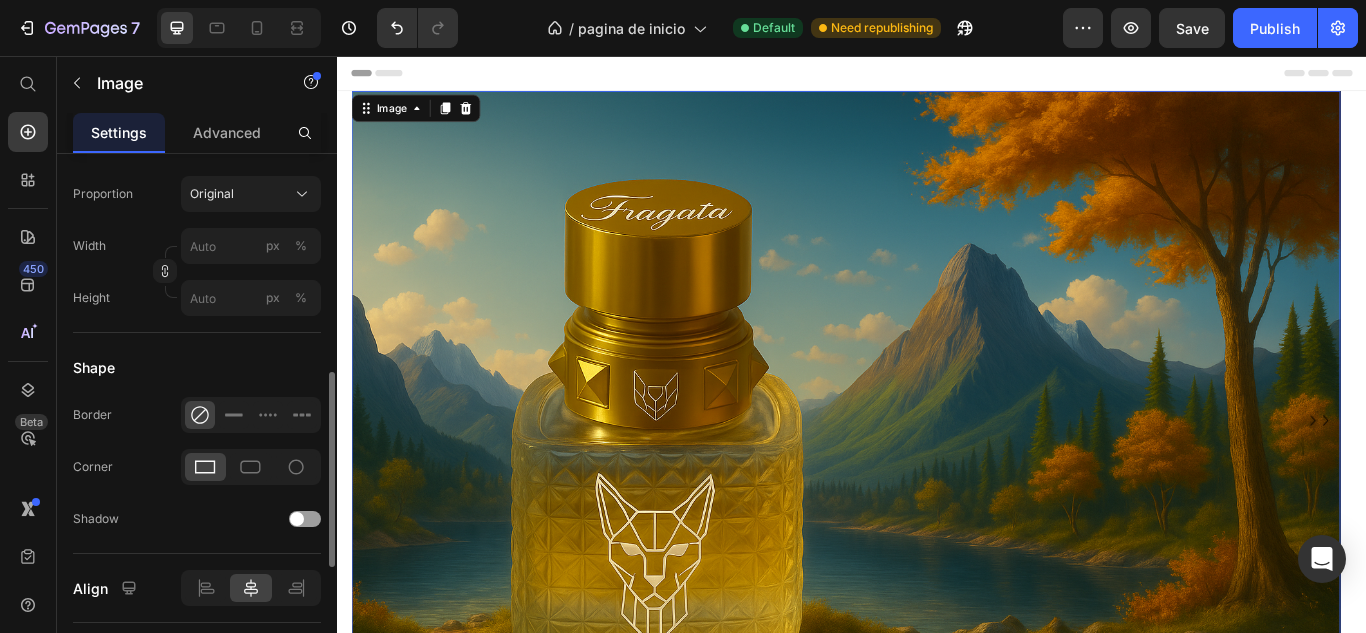 click on "Size Proportion Original Width px % Height px %" 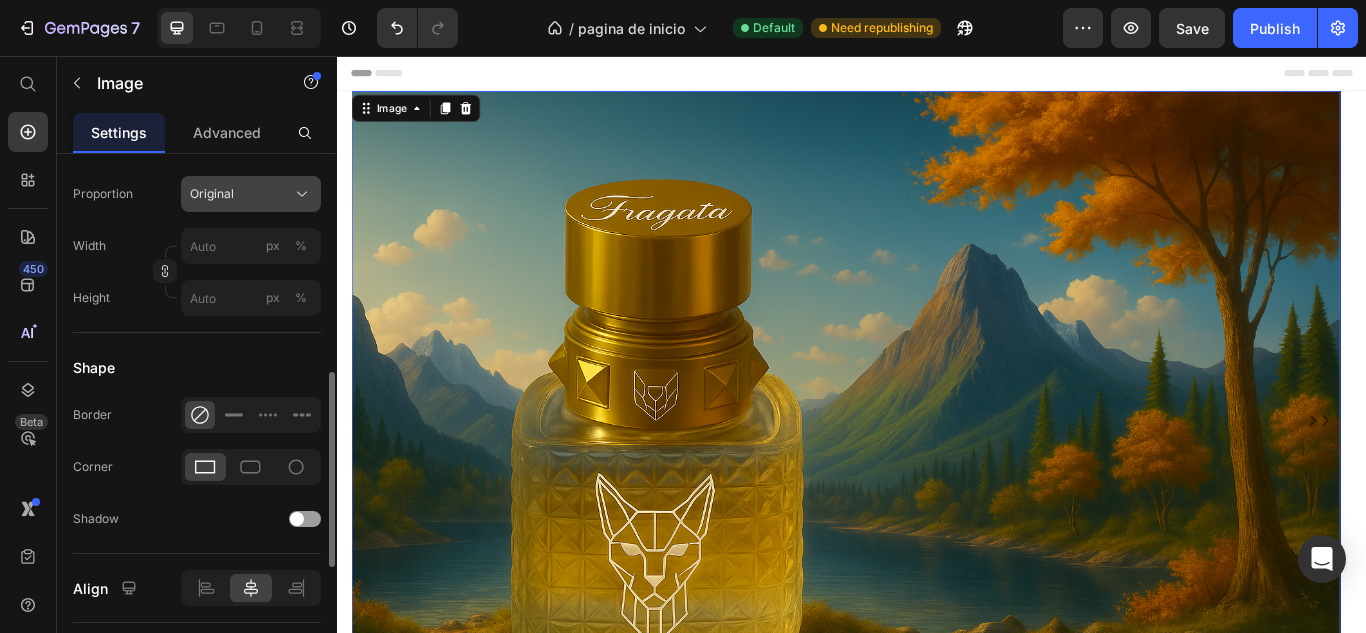 click on "Original" at bounding box center (251, 194) 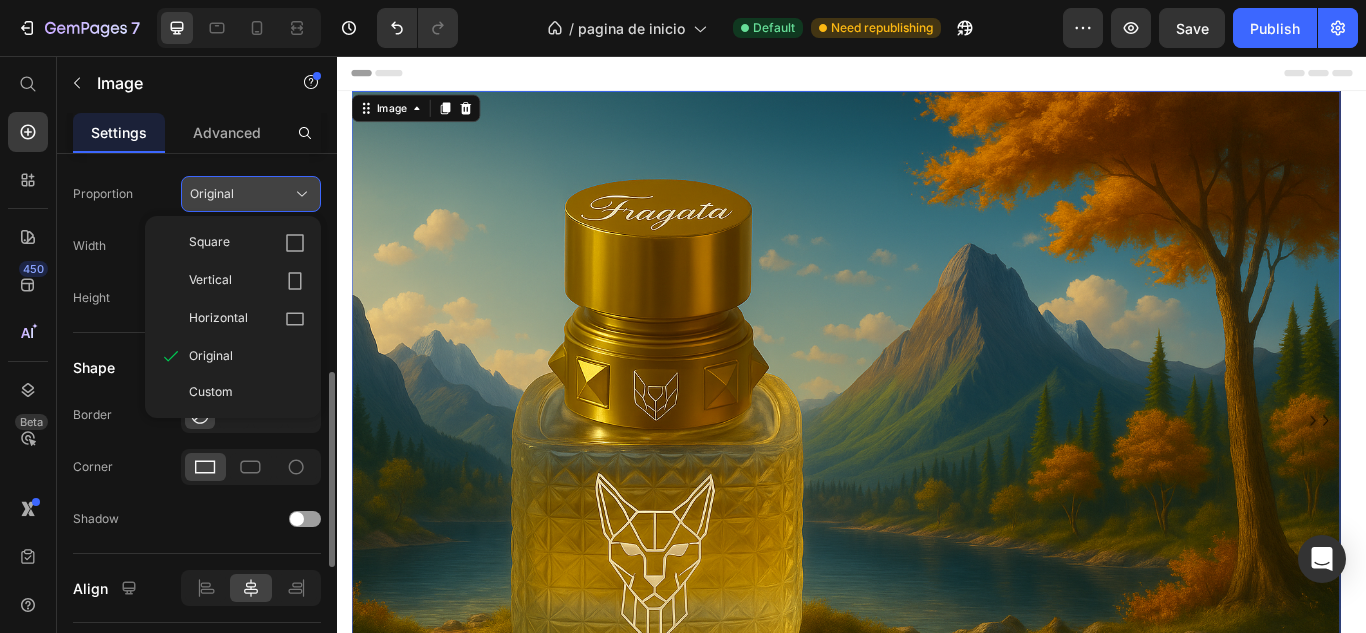 click on "Original" at bounding box center (251, 194) 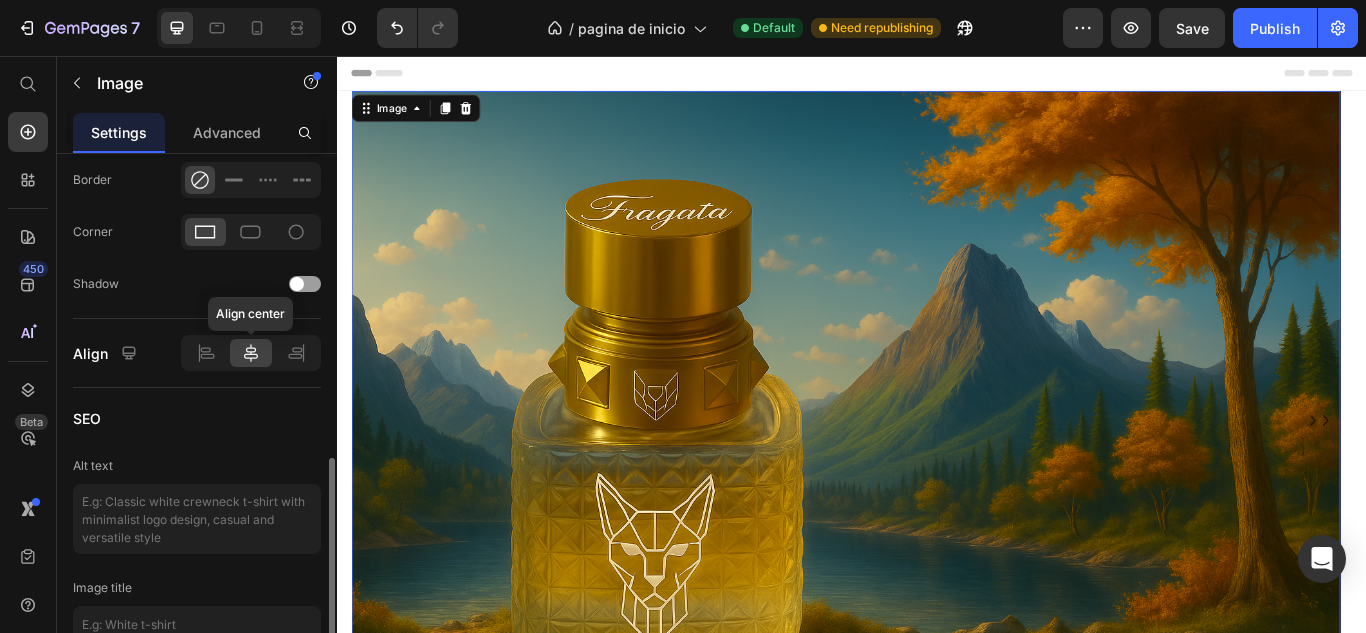 scroll, scrollTop: 335, scrollLeft: 0, axis: vertical 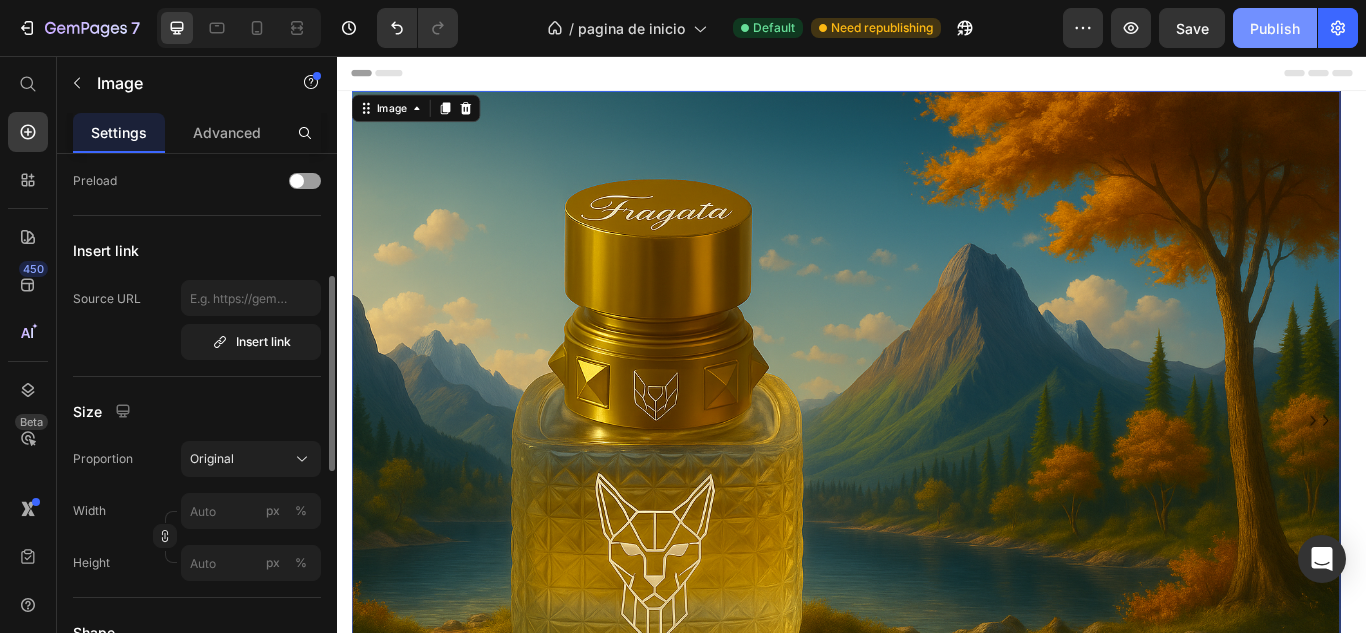 click on "Publish" 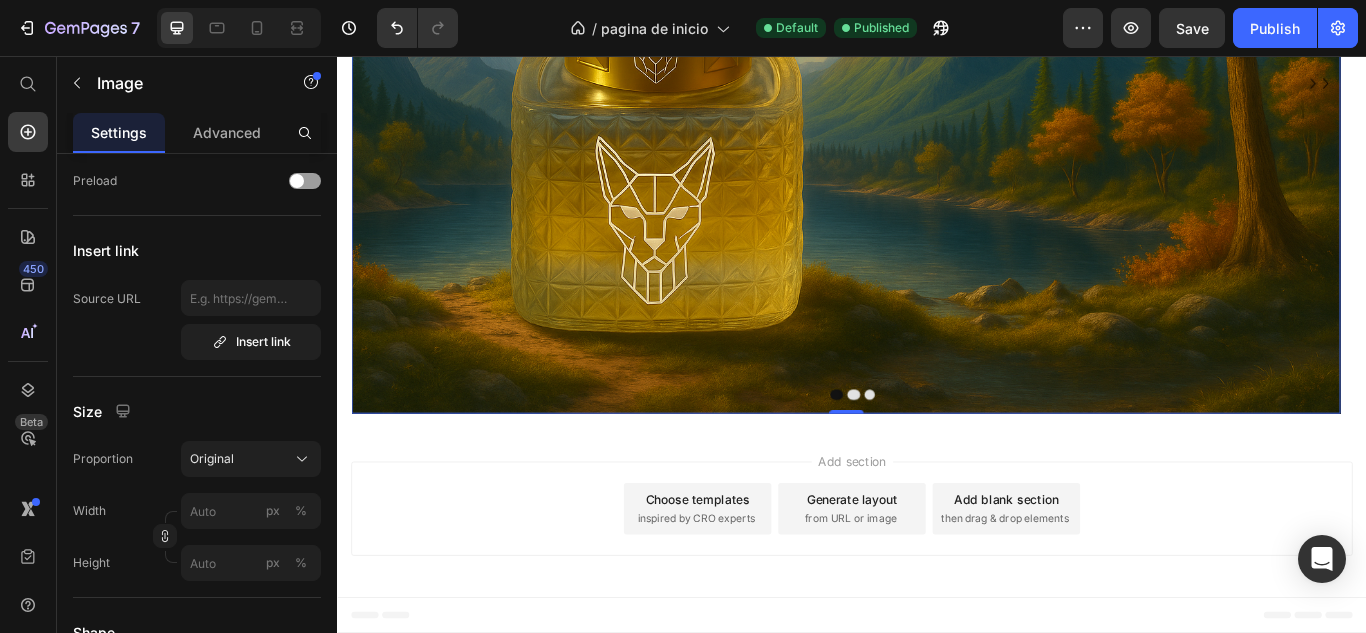 scroll, scrollTop: 0, scrollLeft: 0, axis: both 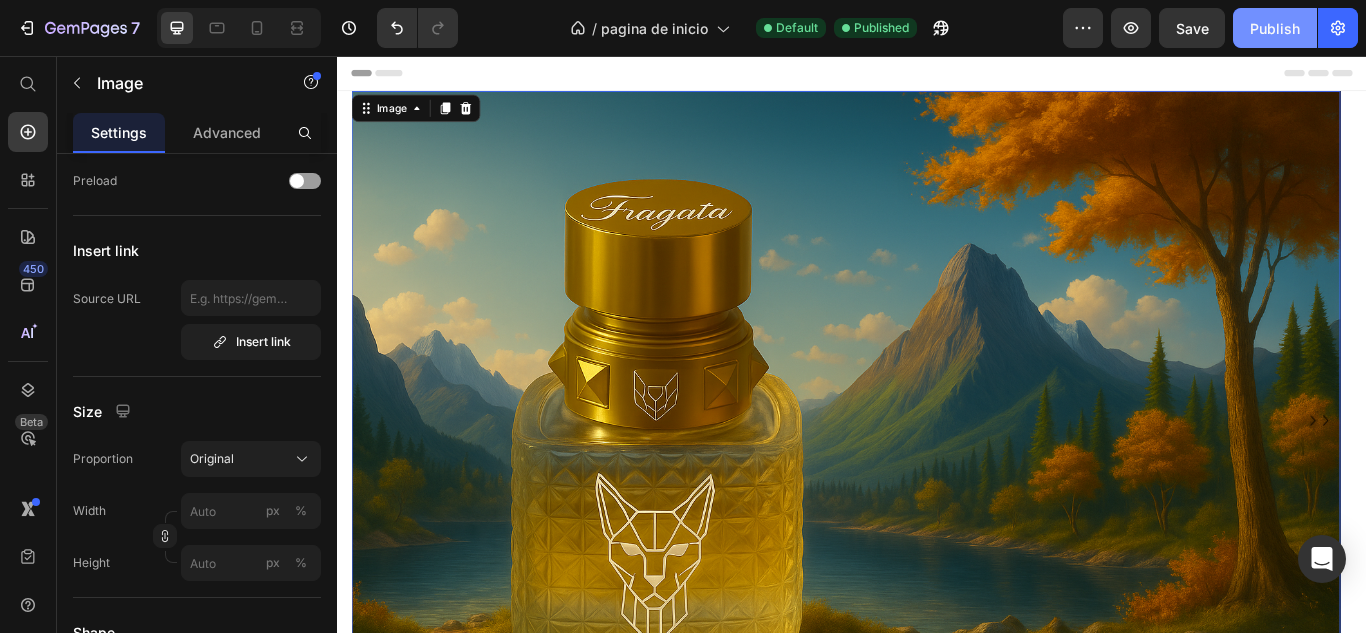 click on "Publish" 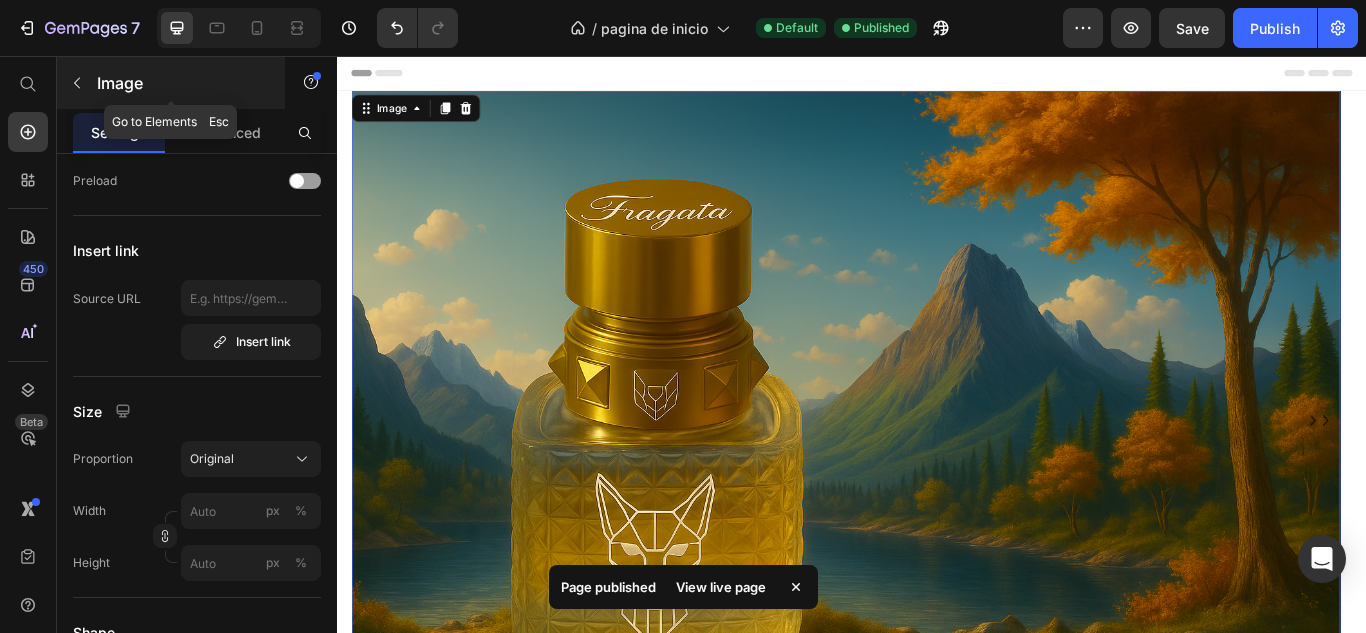 click at bounding box center [77, 83] 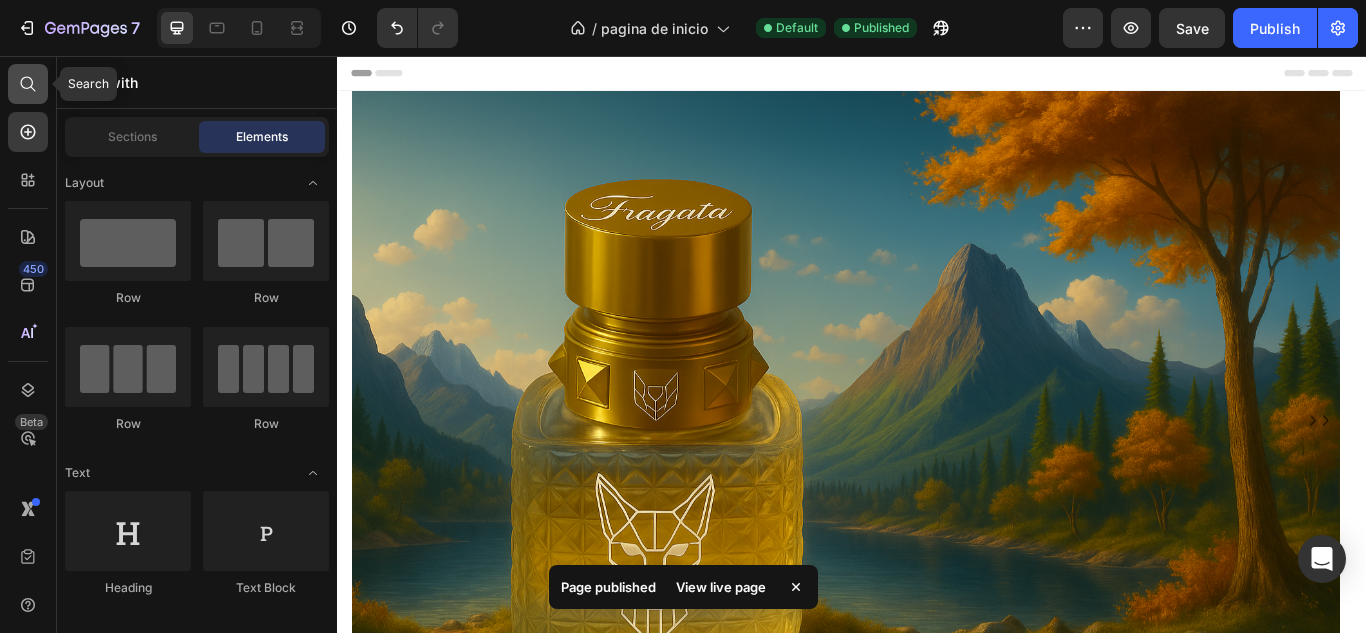 click 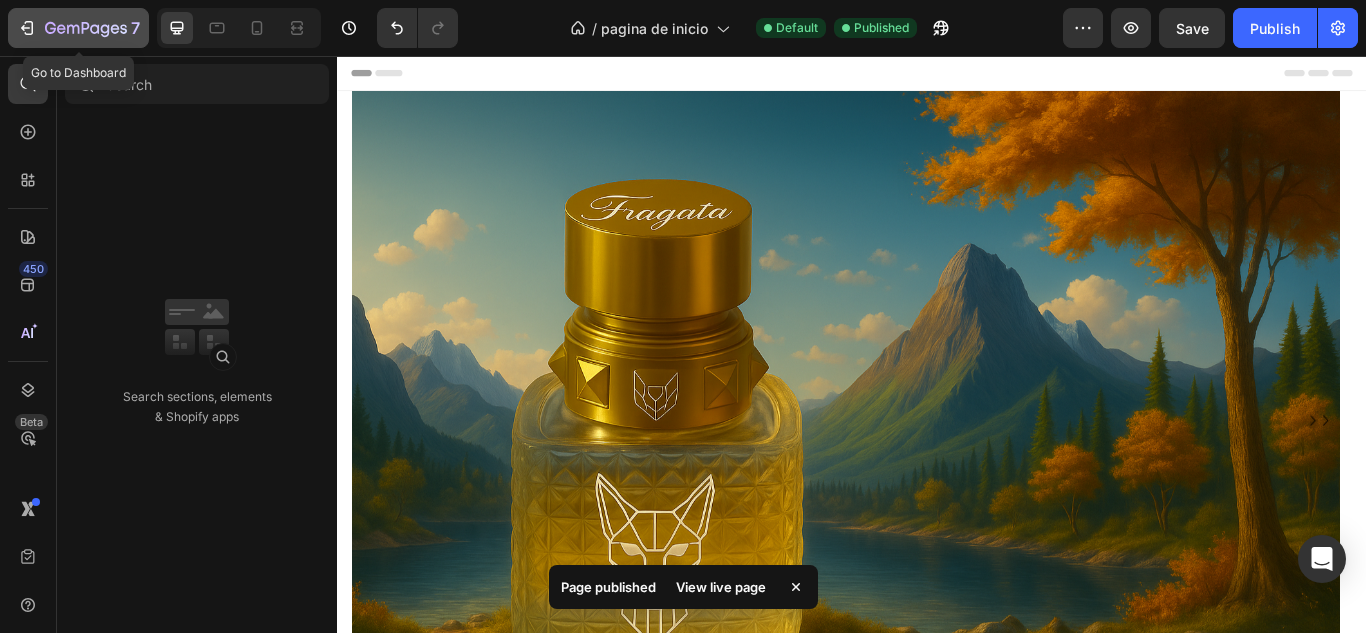 click 